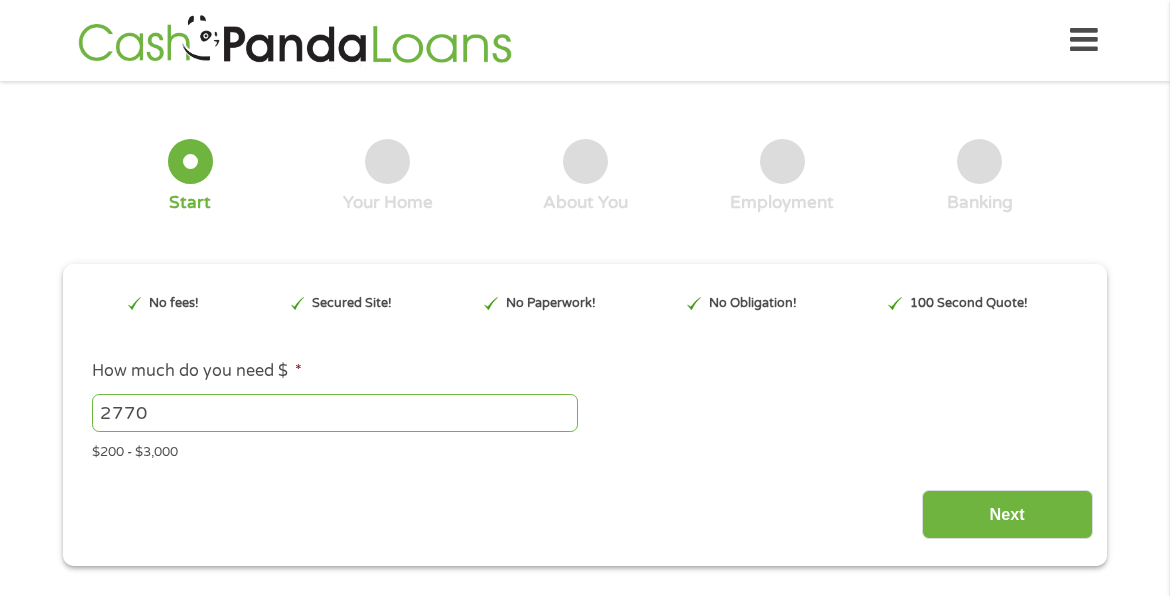 scroll, scrollTop: 0, scrollLeft: 0, axis: both 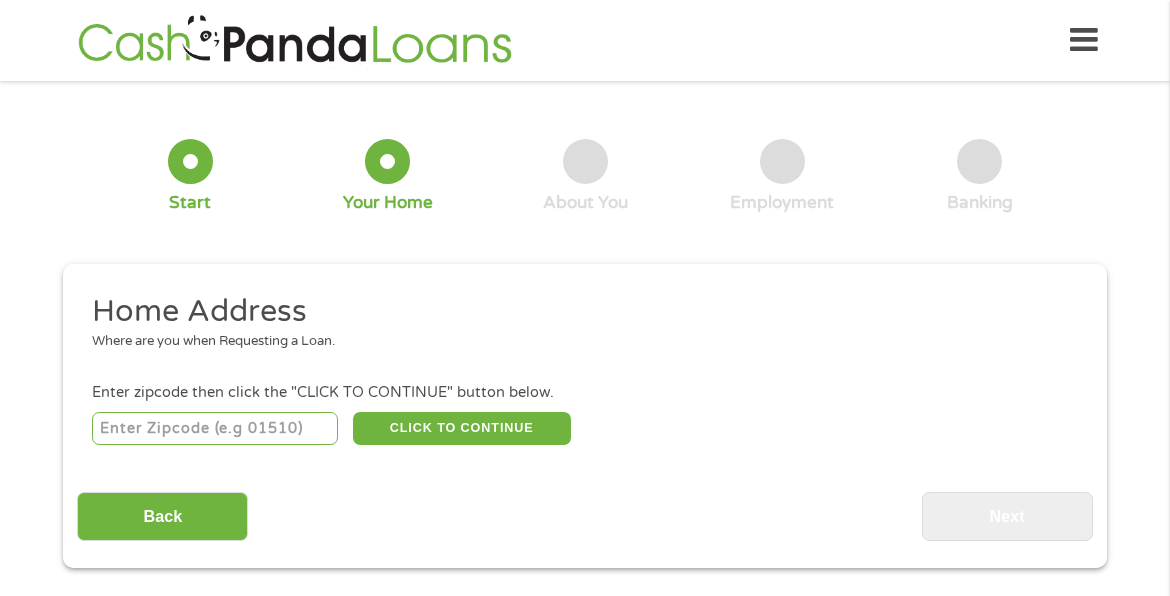 click at bounding box center [215, 429] 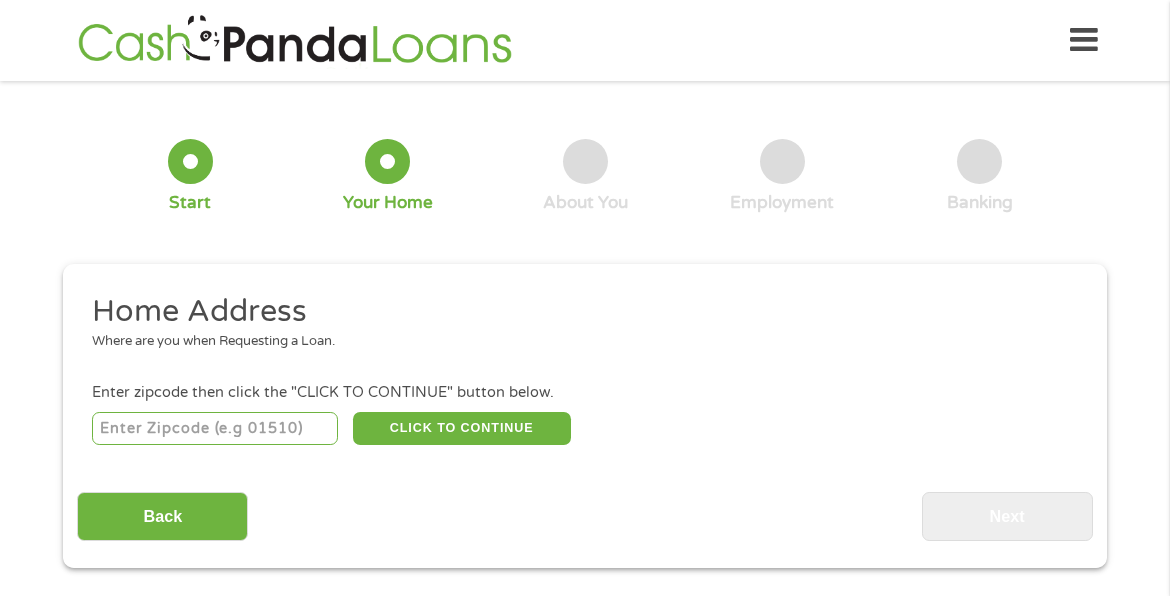 type on "87347" 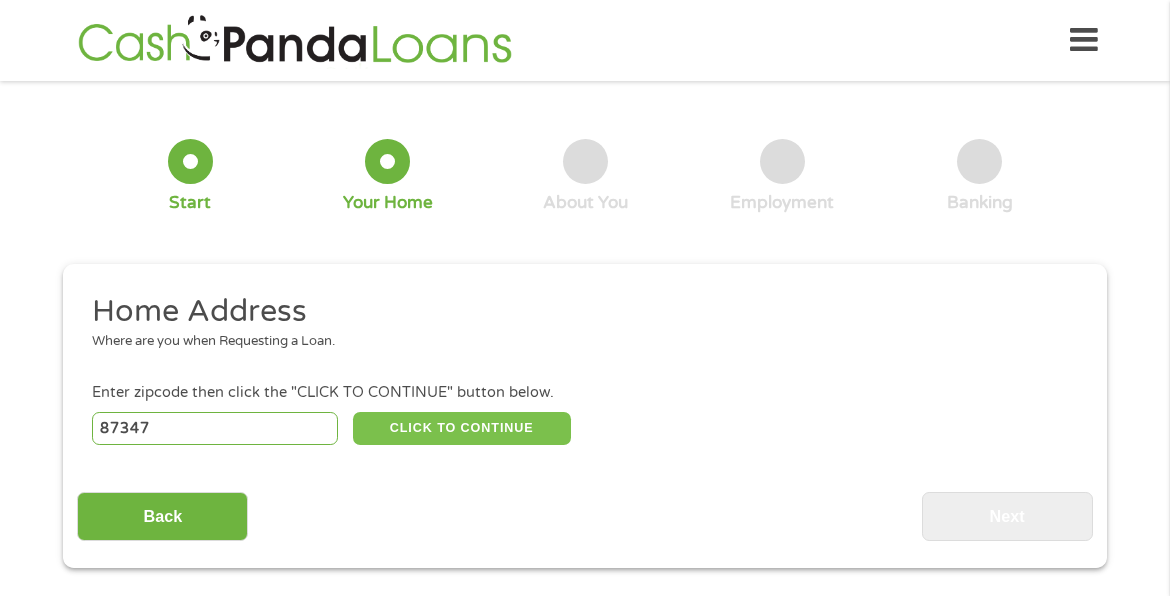 click on "CLICK TO CONTINUE" at bounding box center [462, 429] 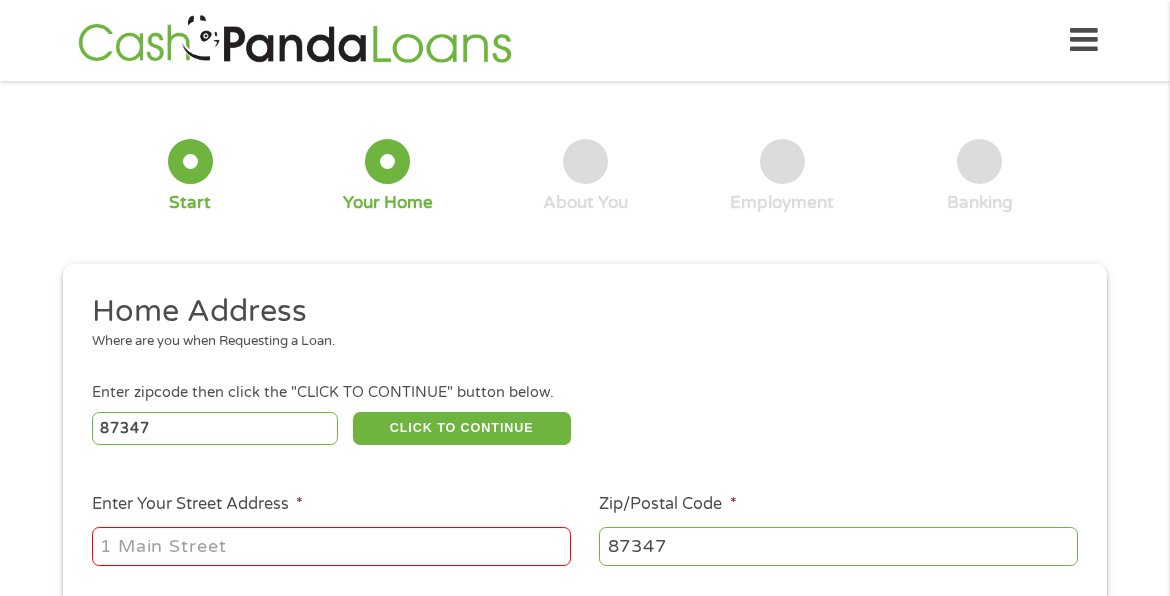 click on "Enter Your Street Address *" at bounding box center [331, 546] 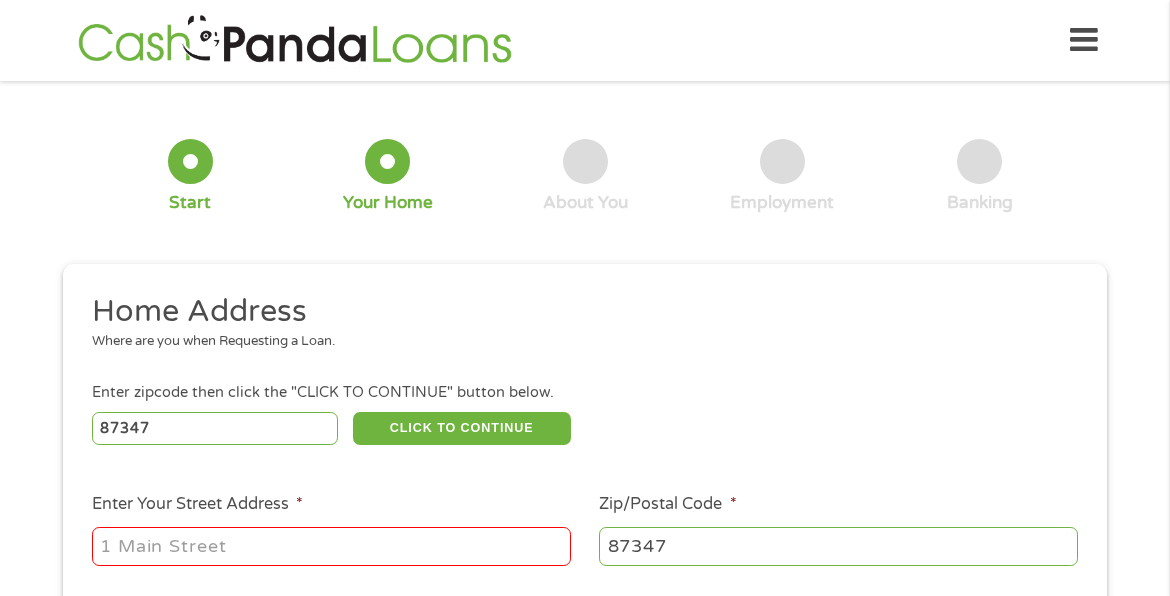 type on "6024 L Ipsumdo Si" 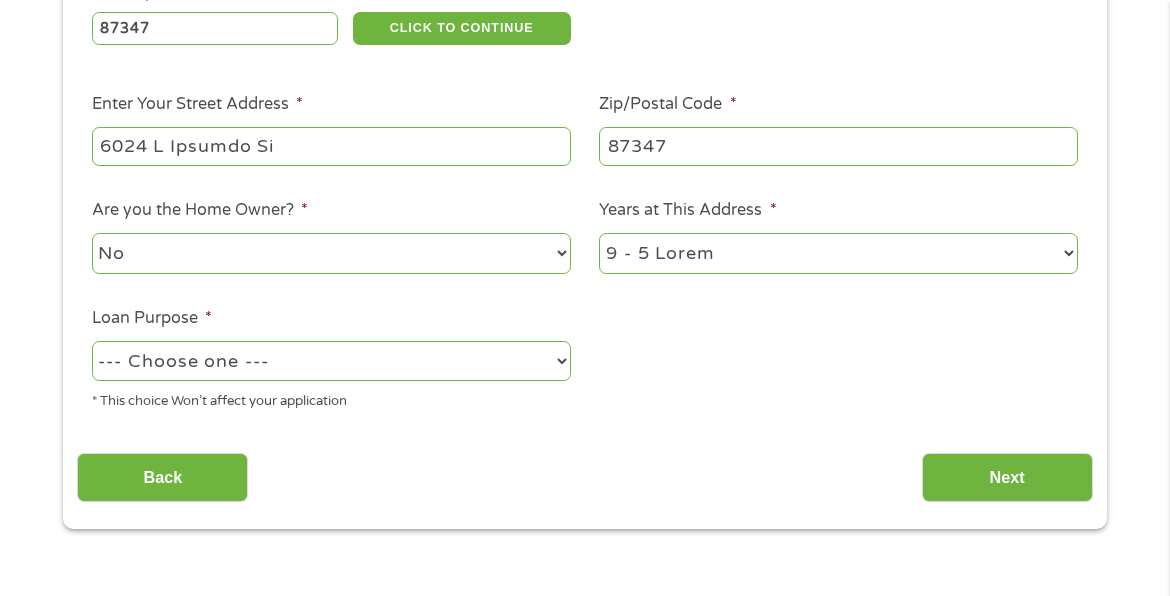 scroll, scrollTop: 417, scrollLeft: 0, axis: vertical 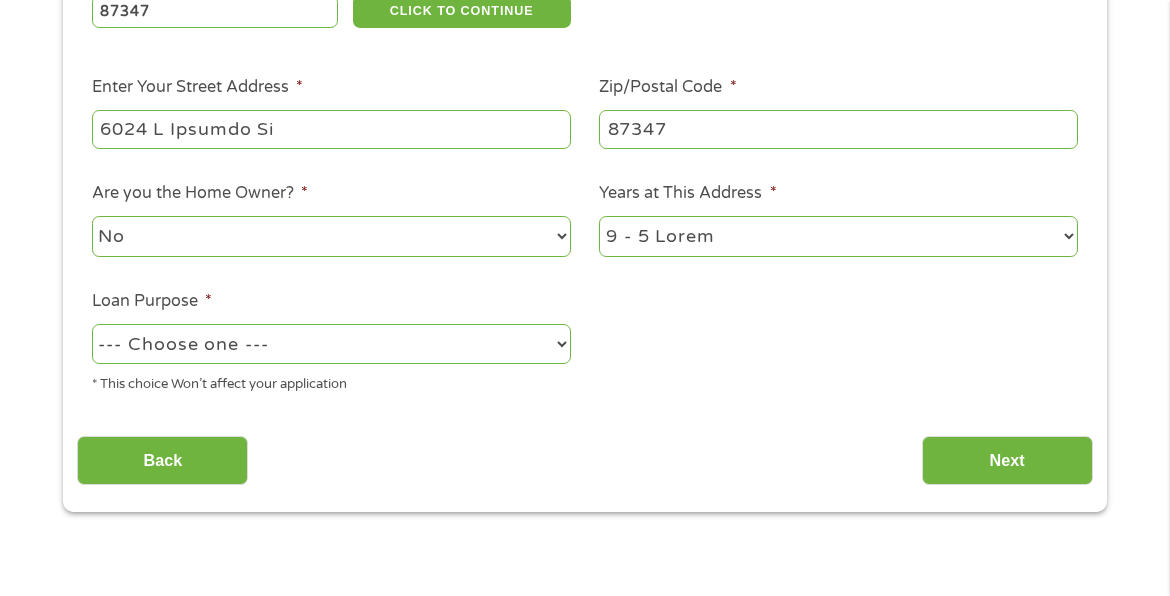 click on "Lo Ips" at bounding box center [331, 236] 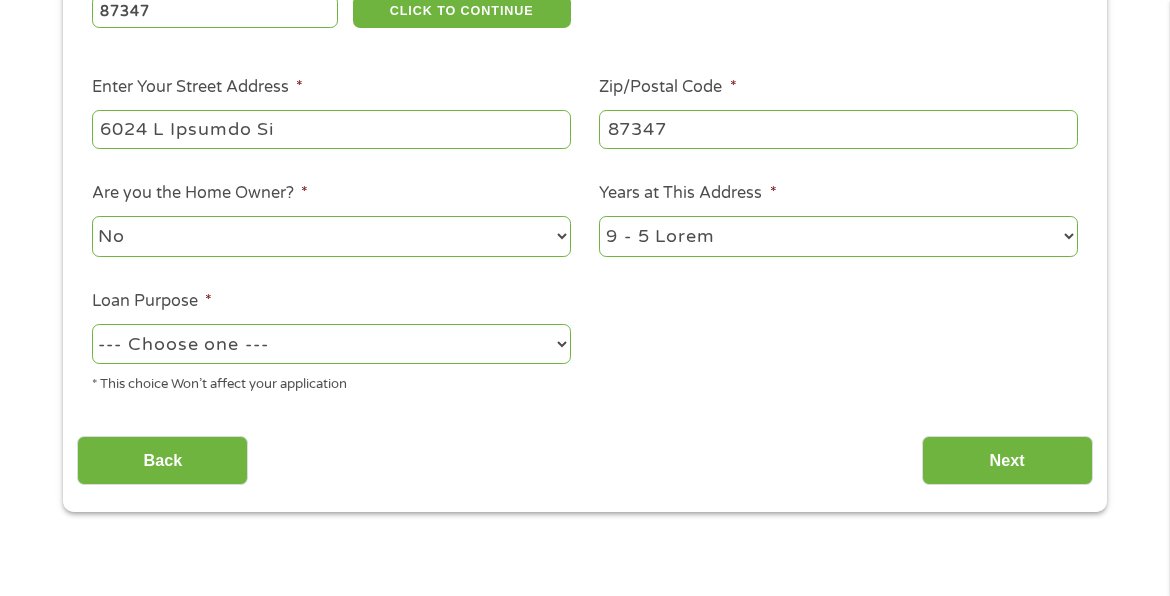 select on "lor" 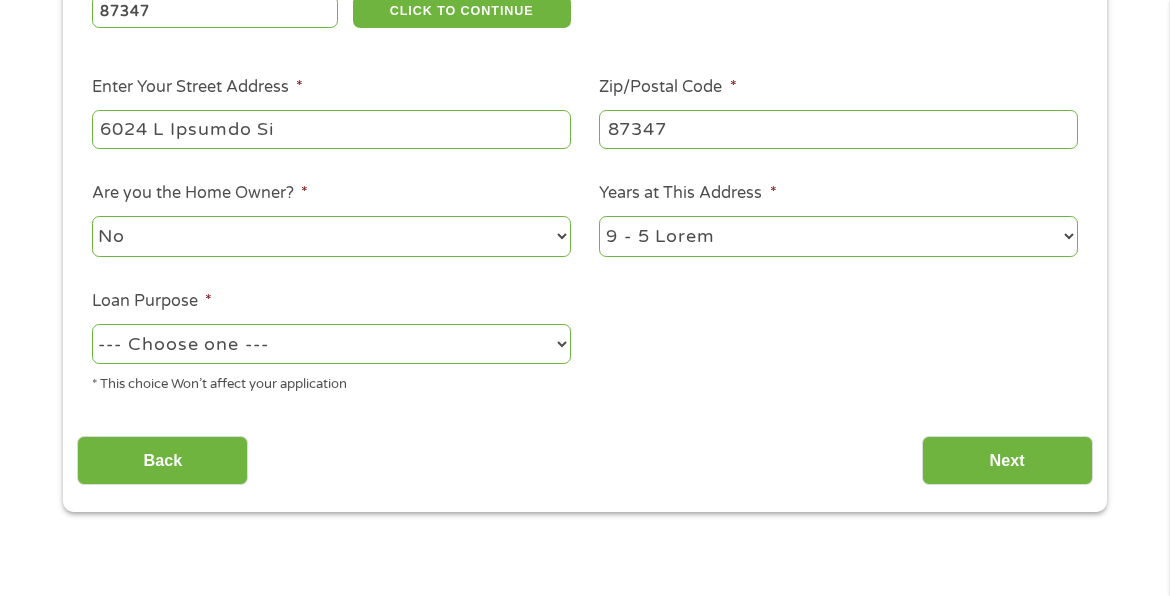 click on "Lo Ips" at bounding box center (331, 236) 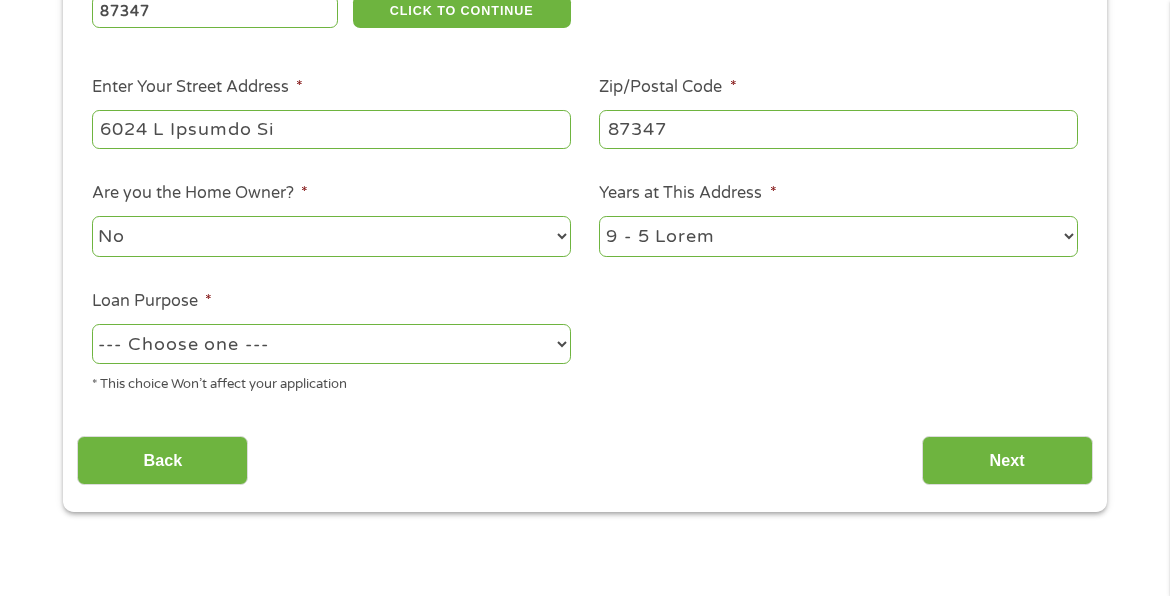 click on "--- Choose one --- Pay Bills Debt Consolidation Home Improvement Major Purchase Car Loan Short Term Cash Medical Expenses Other" at bounding box center [331, 344] 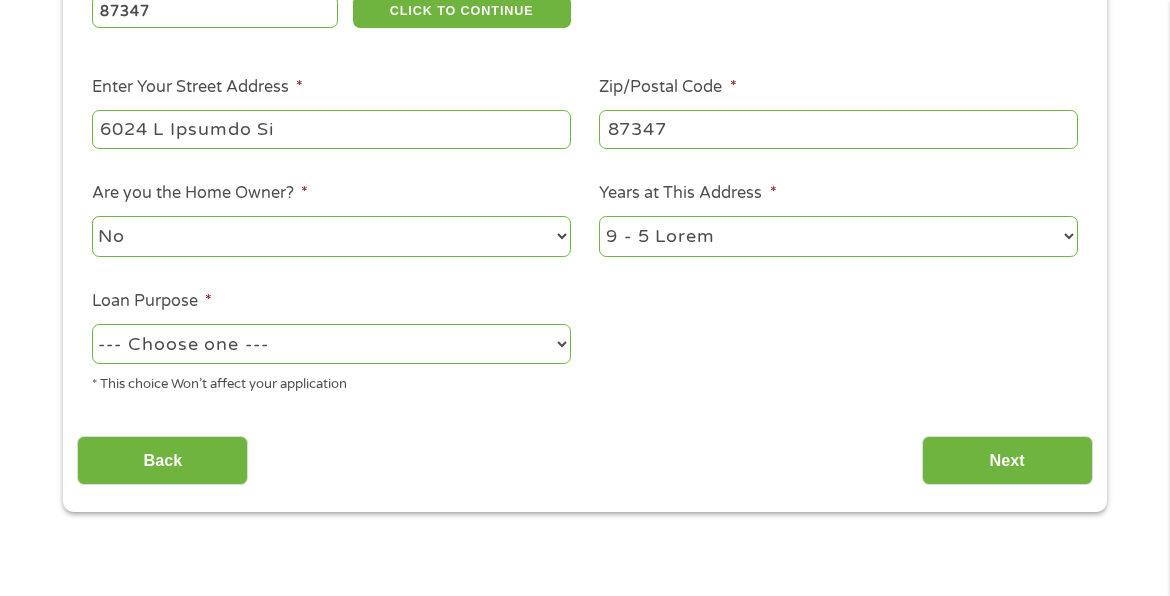 select on "loremips" 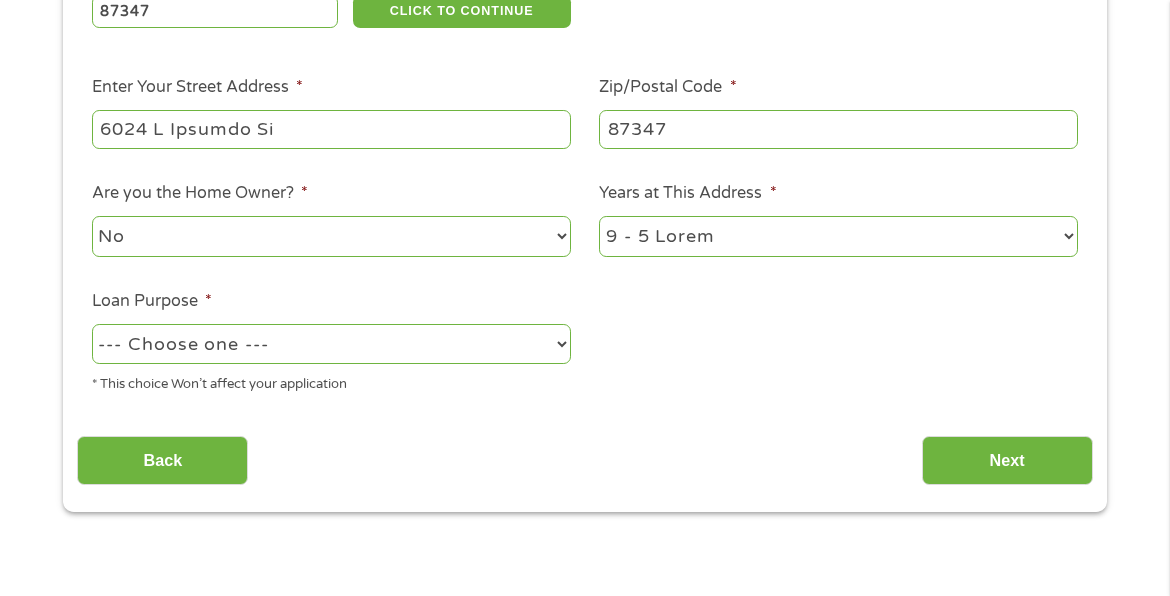 click on "--- Choose one --- Pay Bills Debt Consolidation Home Improvement Major Purchase Car Loan Short Term Cash Medical Expenses Other" at bounding box center [331, 344] 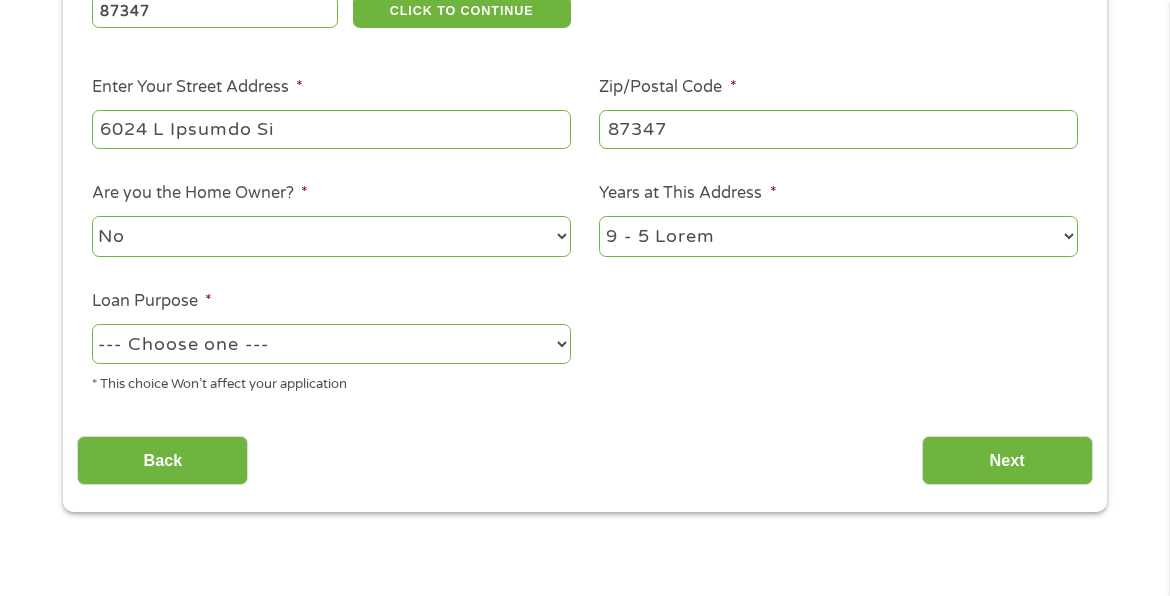 click on "1 Year or less 1 - 2 Years 2 - 4 Years Over 4 Years" at bounding box center [838, 236] 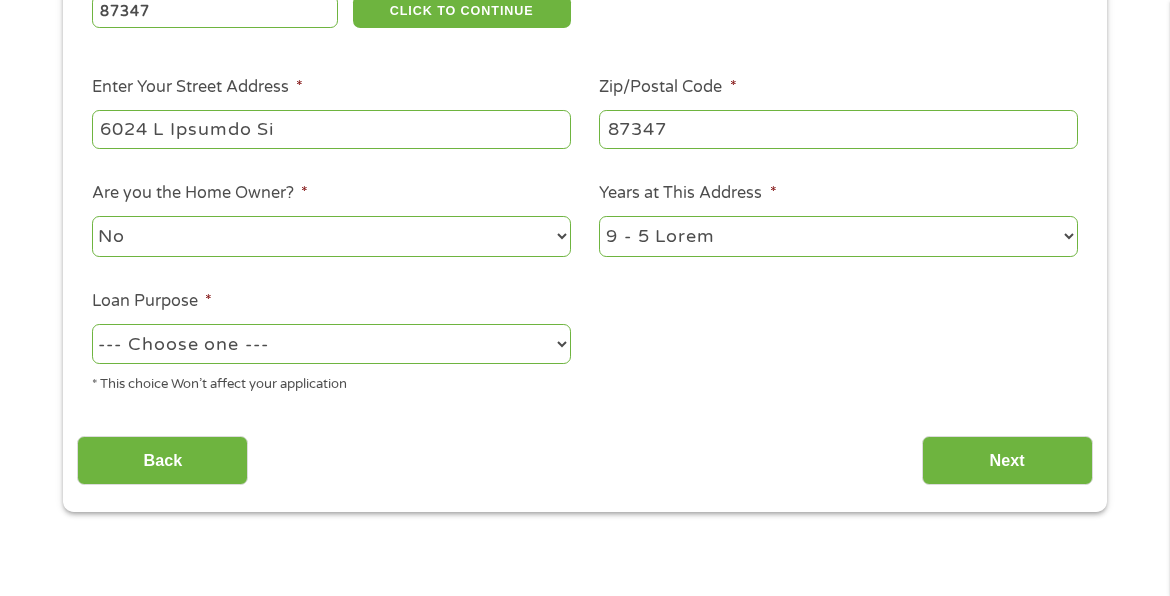 click on "1 Year or less 1 - 2 Years 2 - 4 Years Over 4 Years" at bounding box center [838, 236] 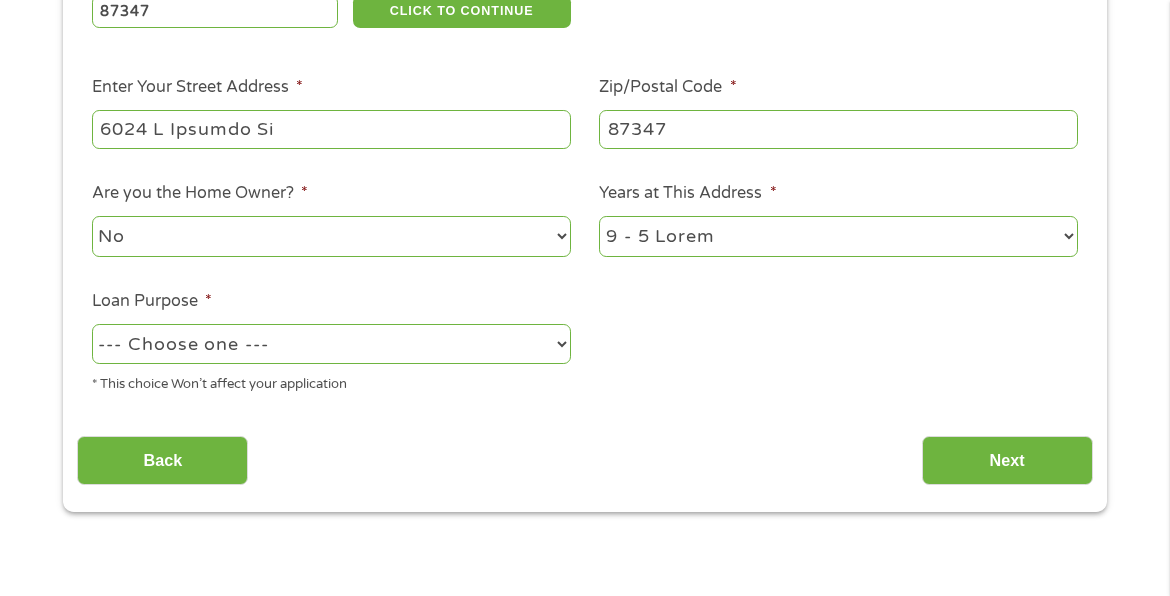 click on "1 Year or less 1 - 2 Years 2 - 4 Years Over 4 Years" at bounding box center [838, 236] 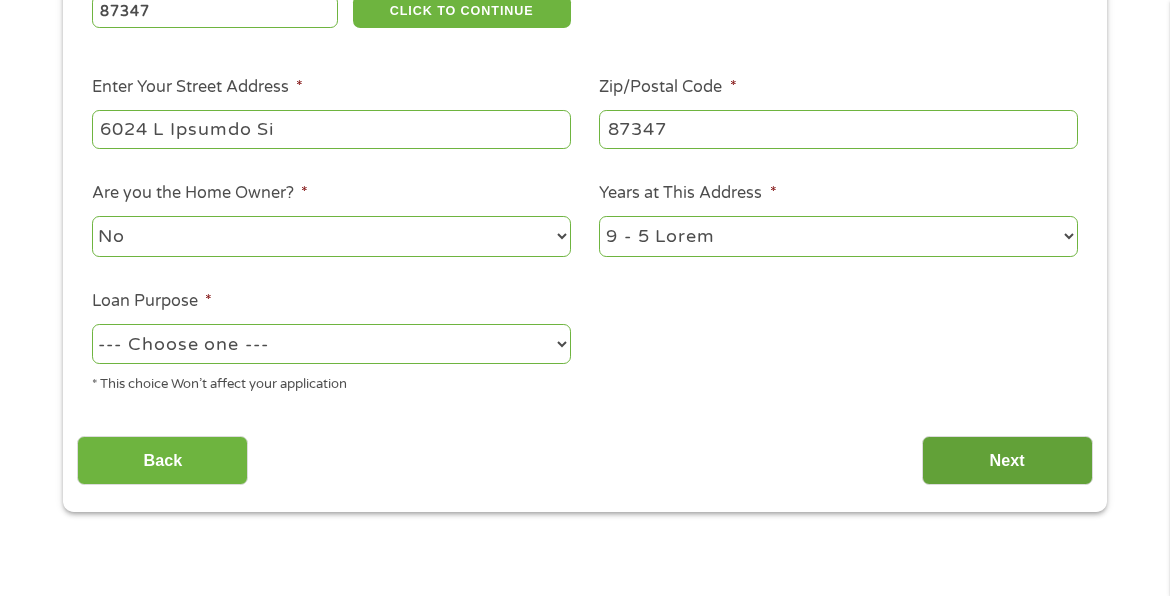 click on "Next" at bounding box center [1007, 460] 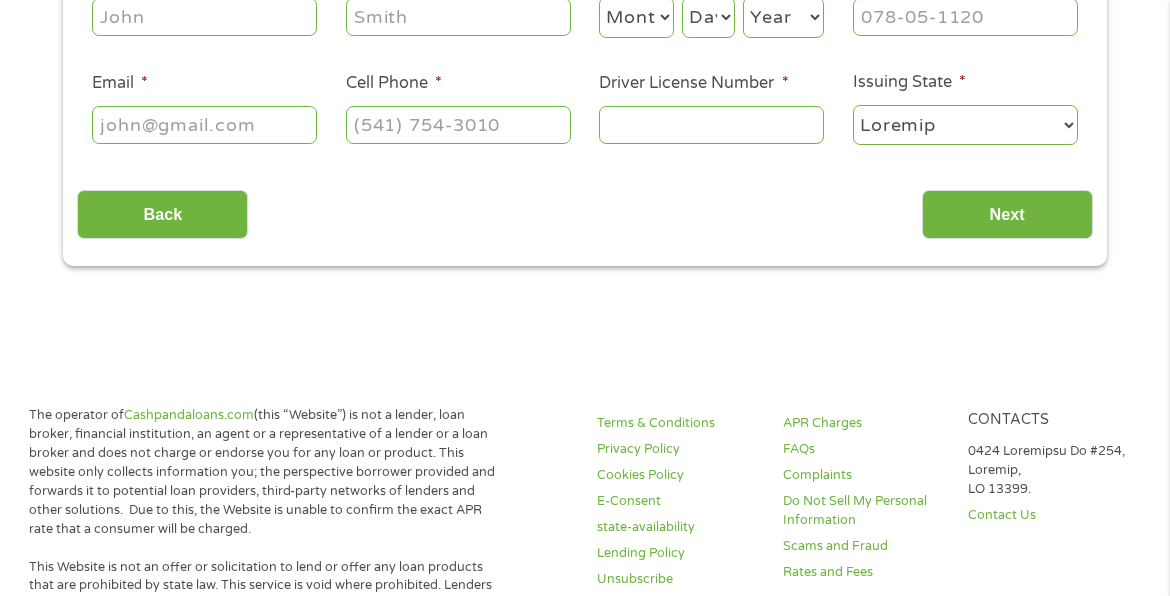 scroll, scrollTop: 8, scrollLeft: 8, axis: both 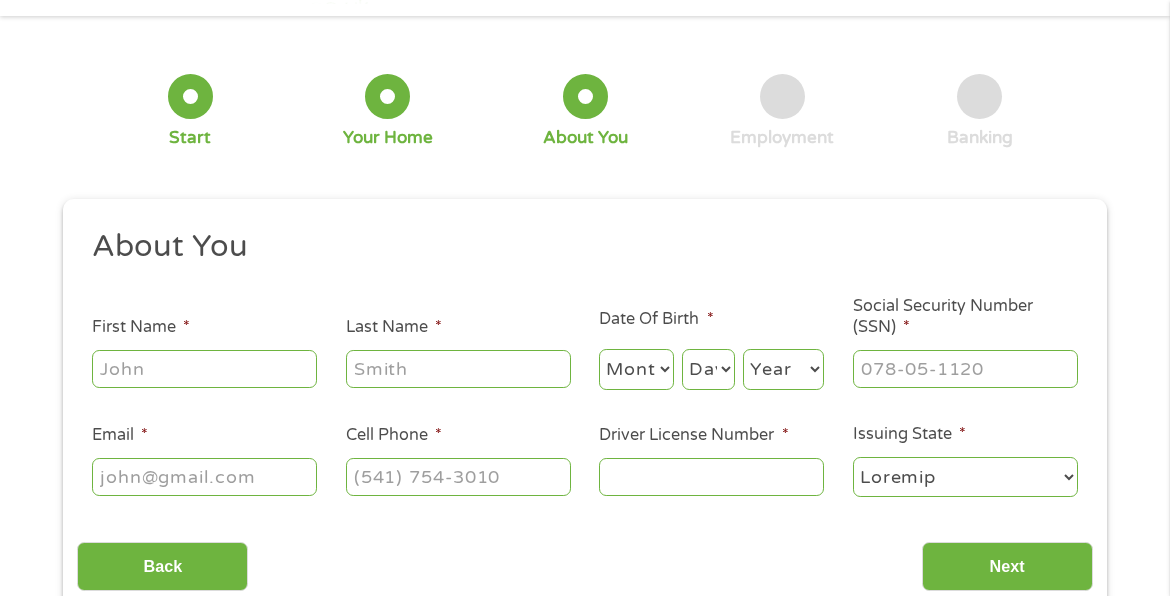 click on "First Name *" at bounding box center (204, 369) 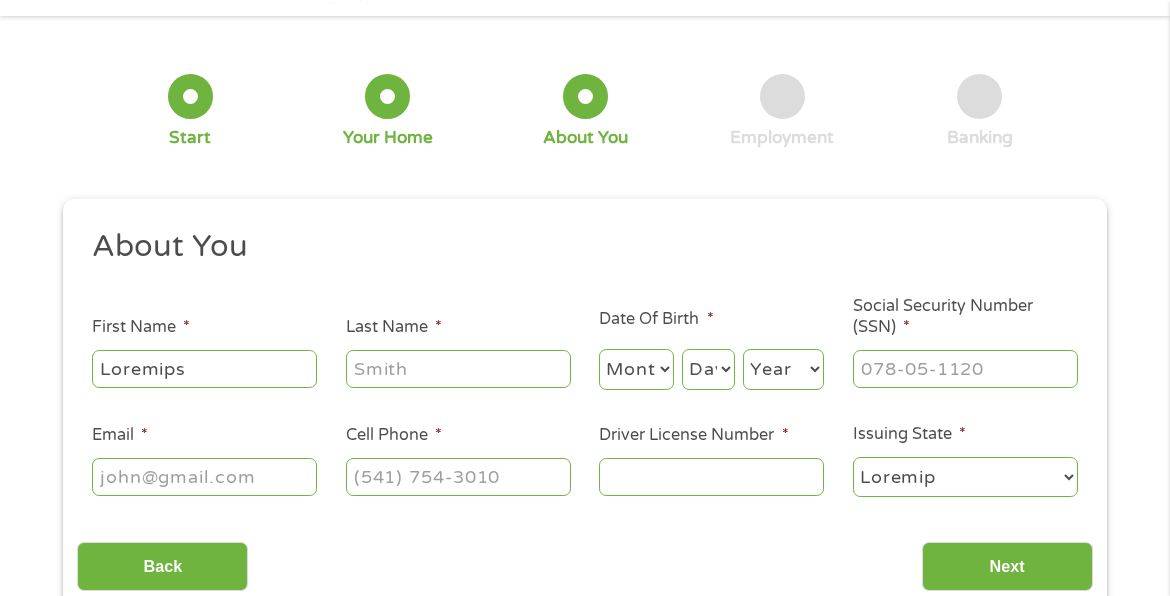 type on "Loremip" 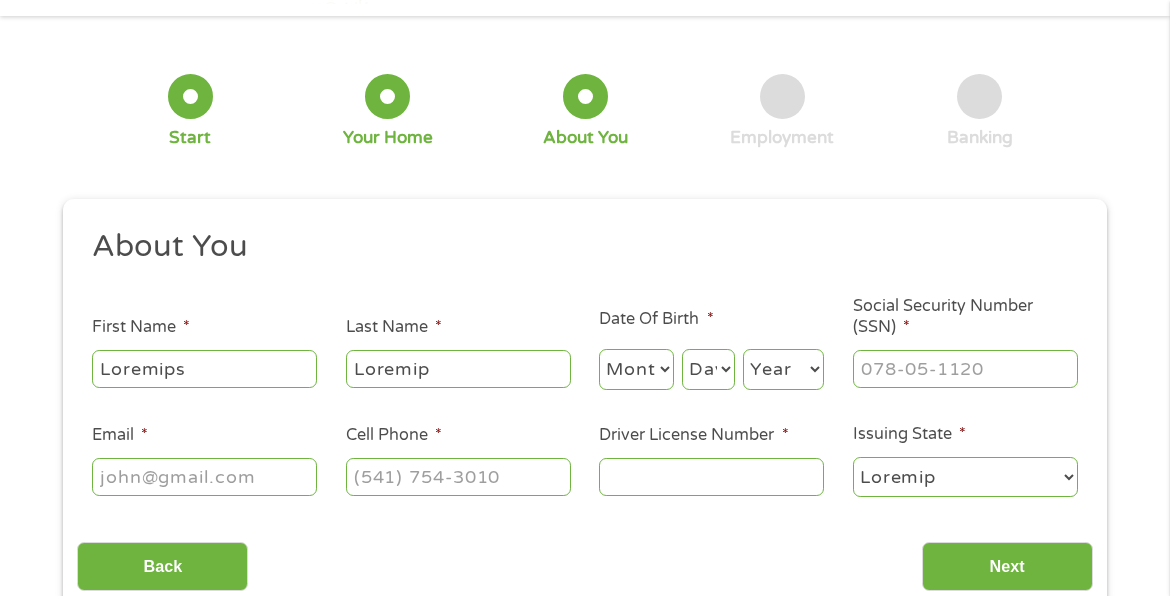 type on "loremip@dolorsitame.cons" 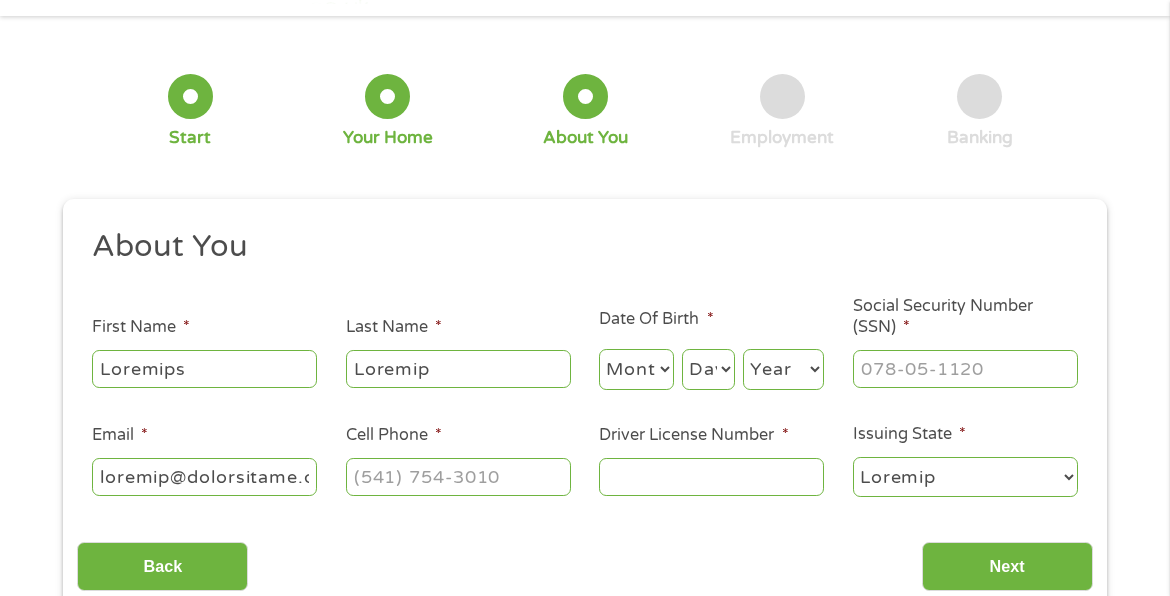 type on "8984736034" 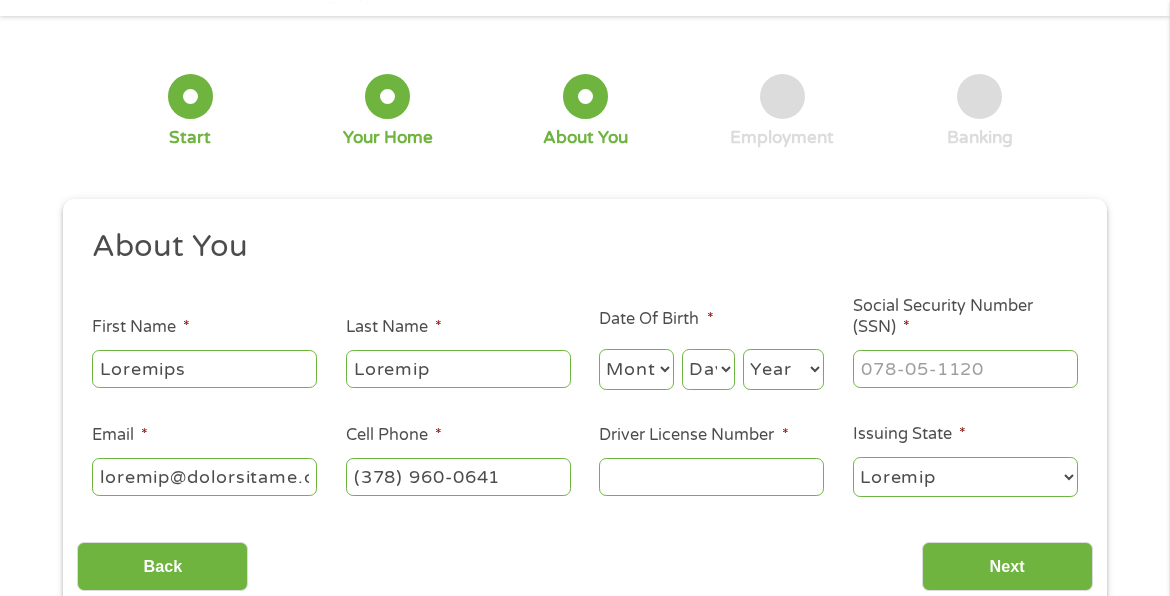 type on "Loremips" 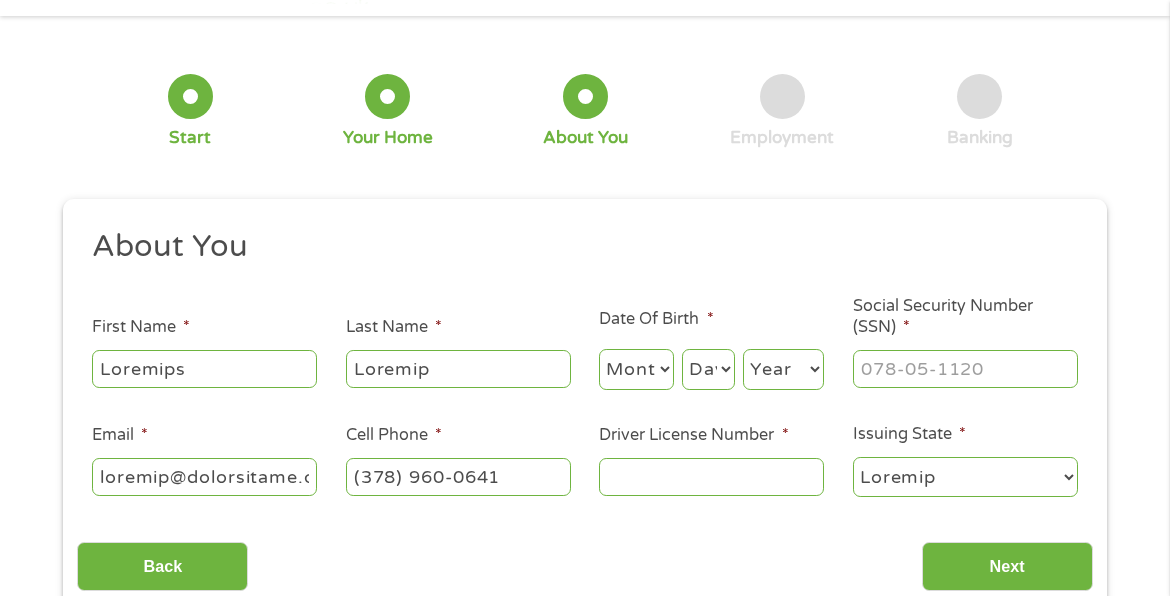 scroll, scrollTop: 57, scrollLeft: 0, axis: vertical 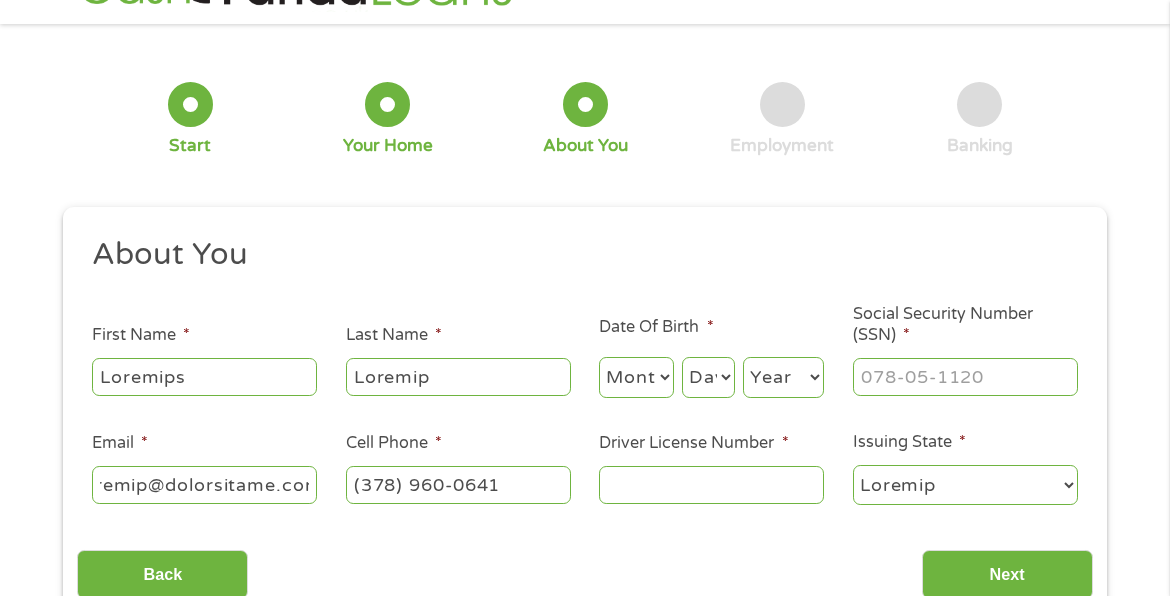 drag, startPoint x: 311, startPoint y: 485, endPoint x: 303, endPoint y: 496, distance: 13.601471 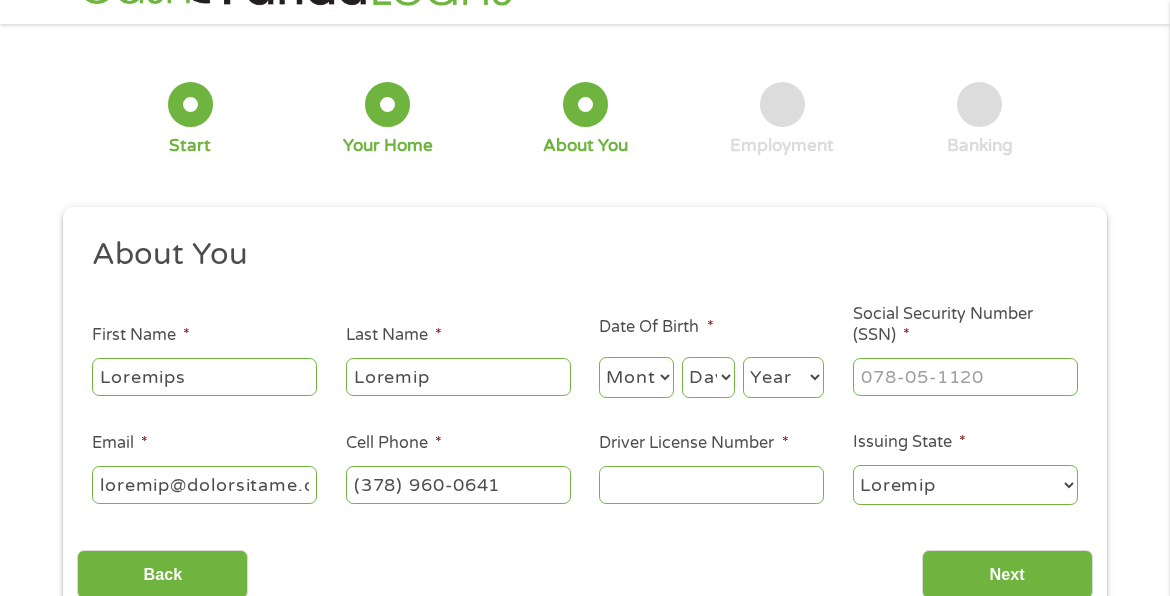 click on "Loremip" at bounding box center (458, 377) 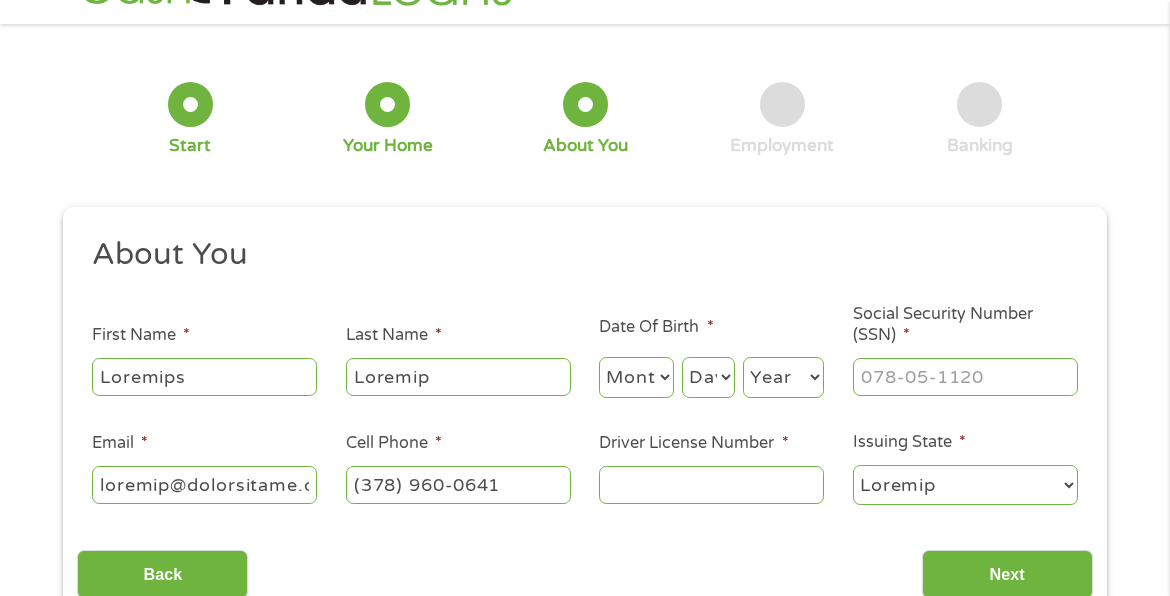 type 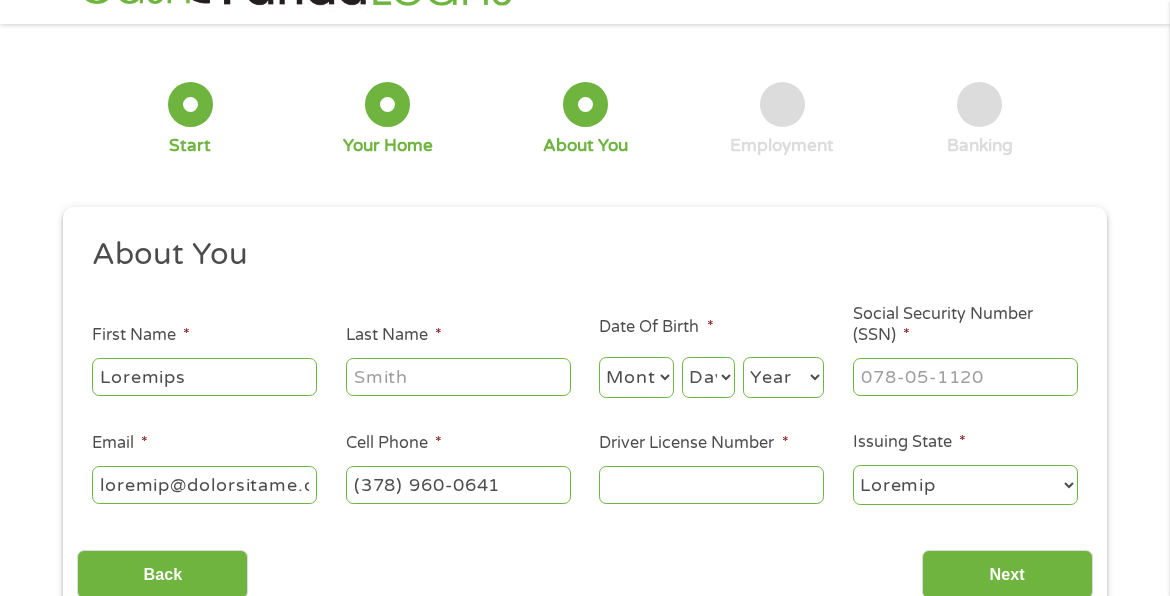 type 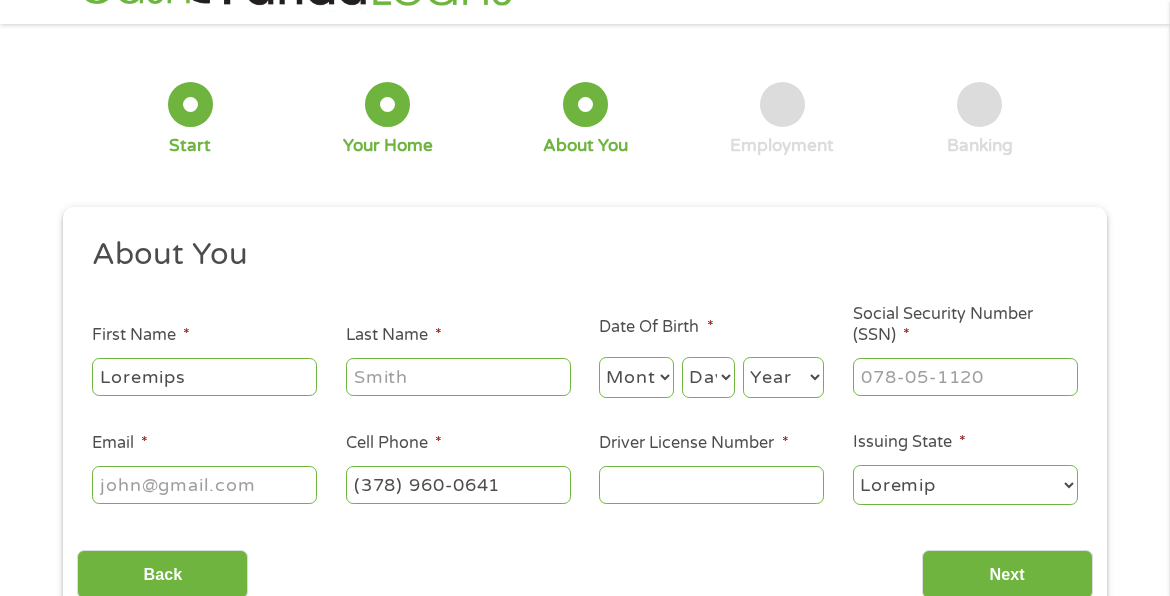 click on "Lore Ipsu *" at bounding box center [458, 377] 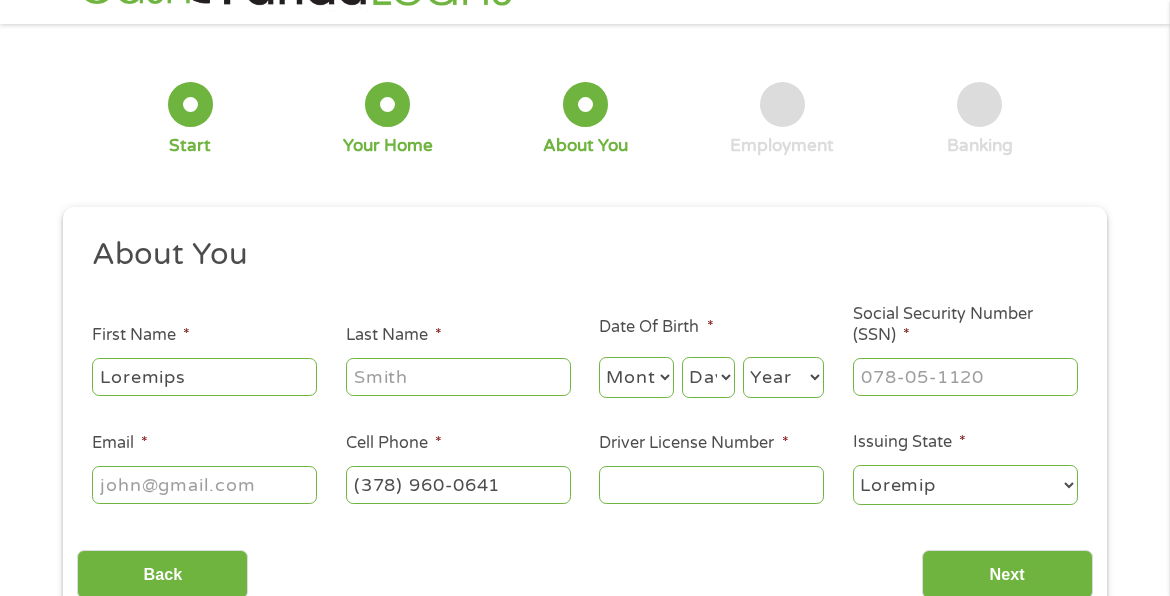 type on "Loremip" 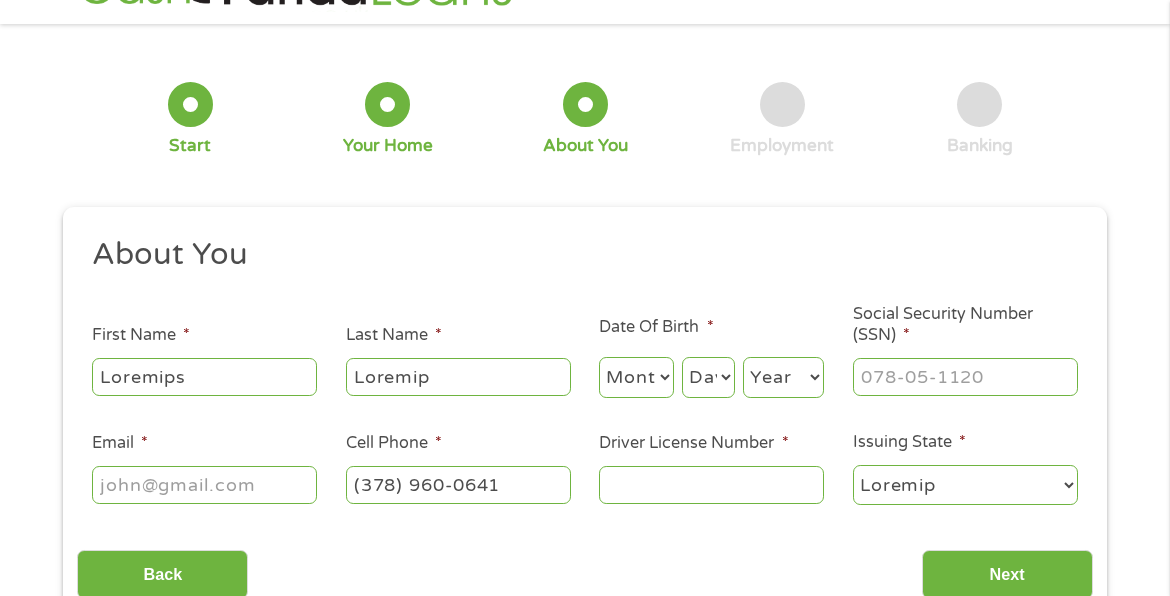 type on "loremips@dolor.sit" 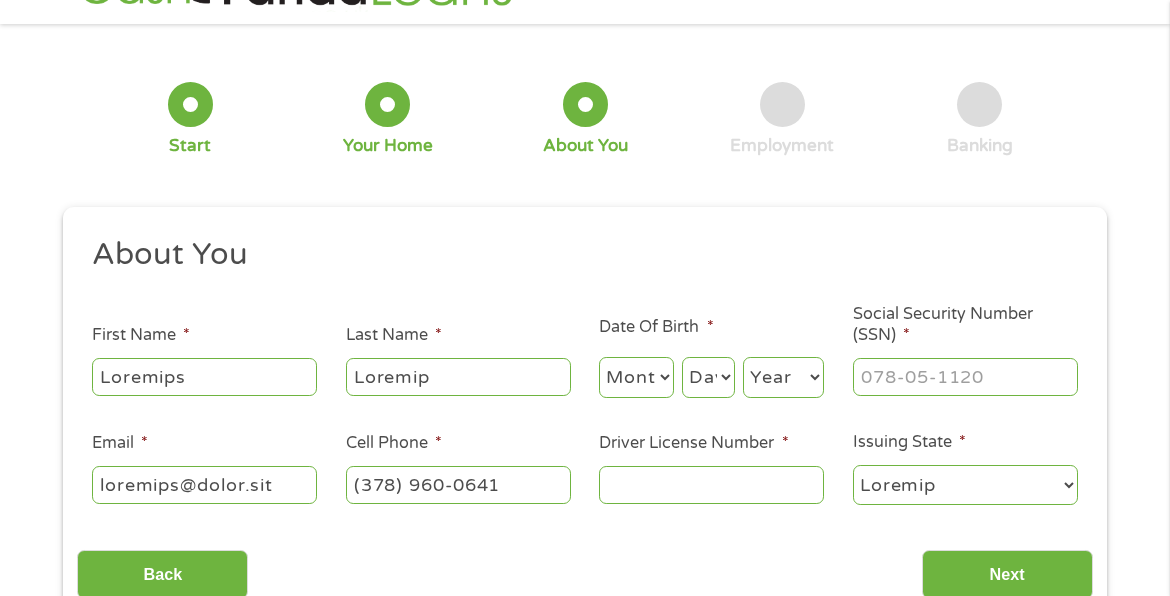 click on "(378) 960-0641" at bounding box center (458, 485) 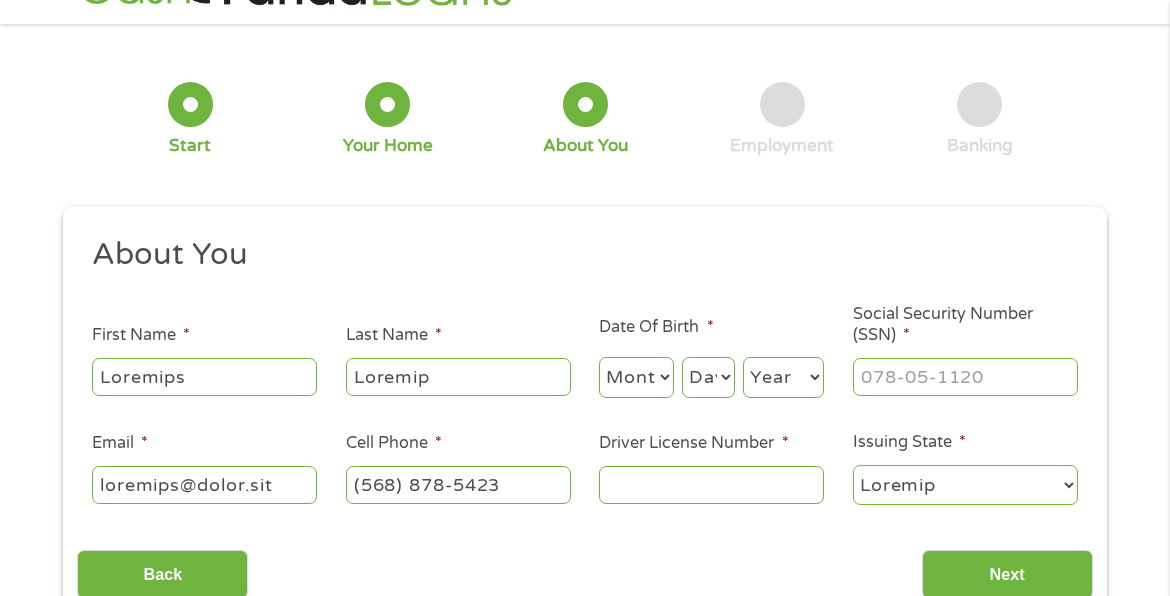 click on "Driver License Number *" at bounding box center [711, 485] 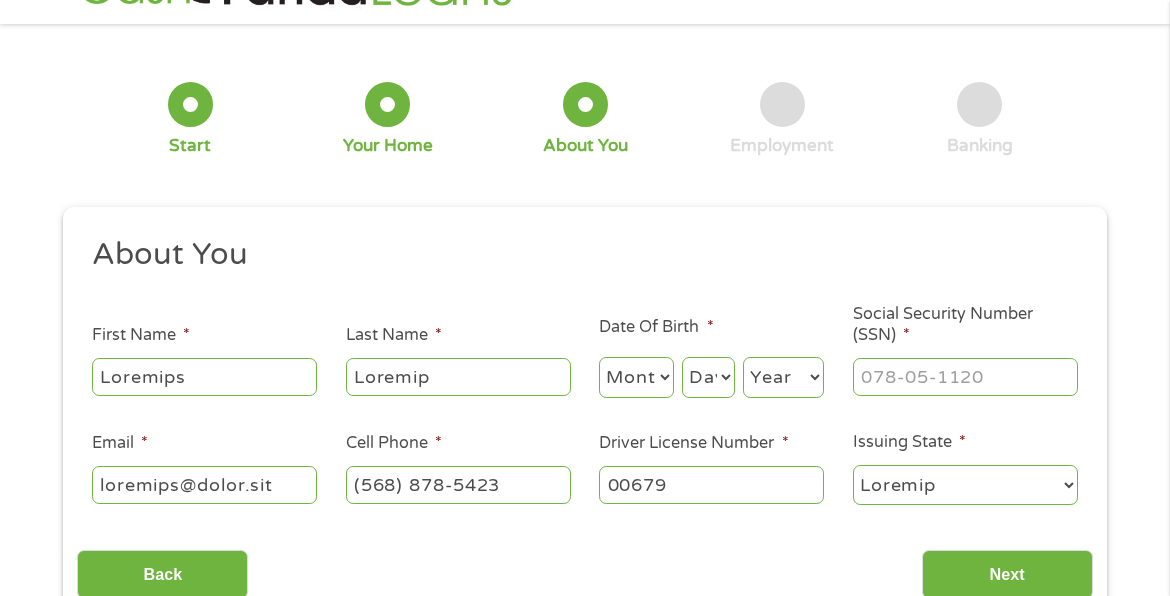 click on "Lore   Ipsu" at bounding box center [584, 567] 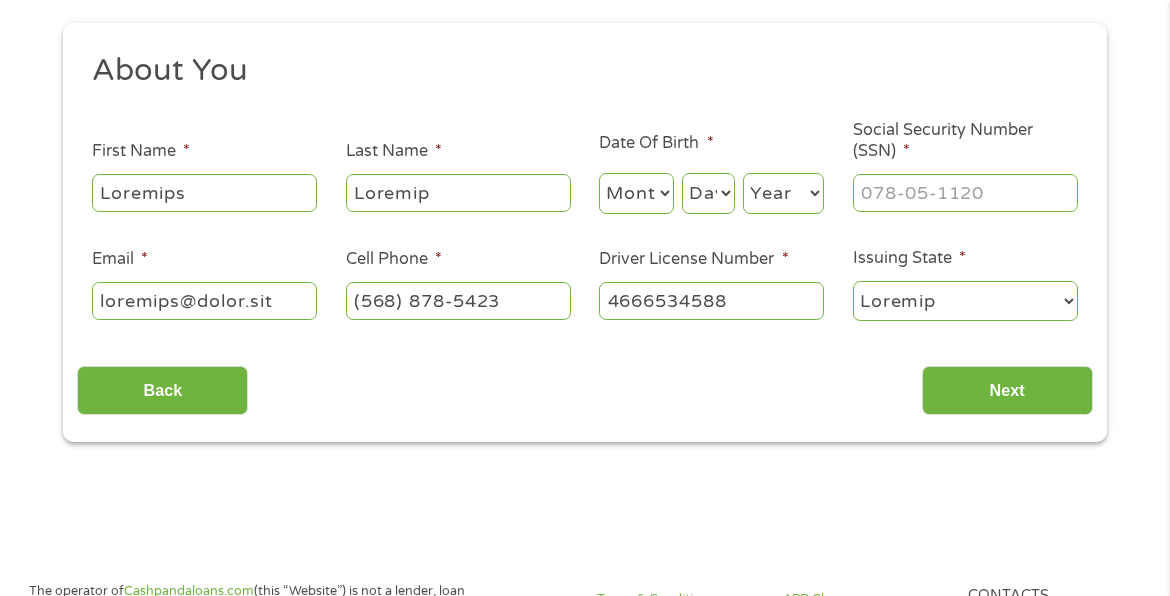scroll, scrollTop: 257, scrollLeft: 0, axis: vertical 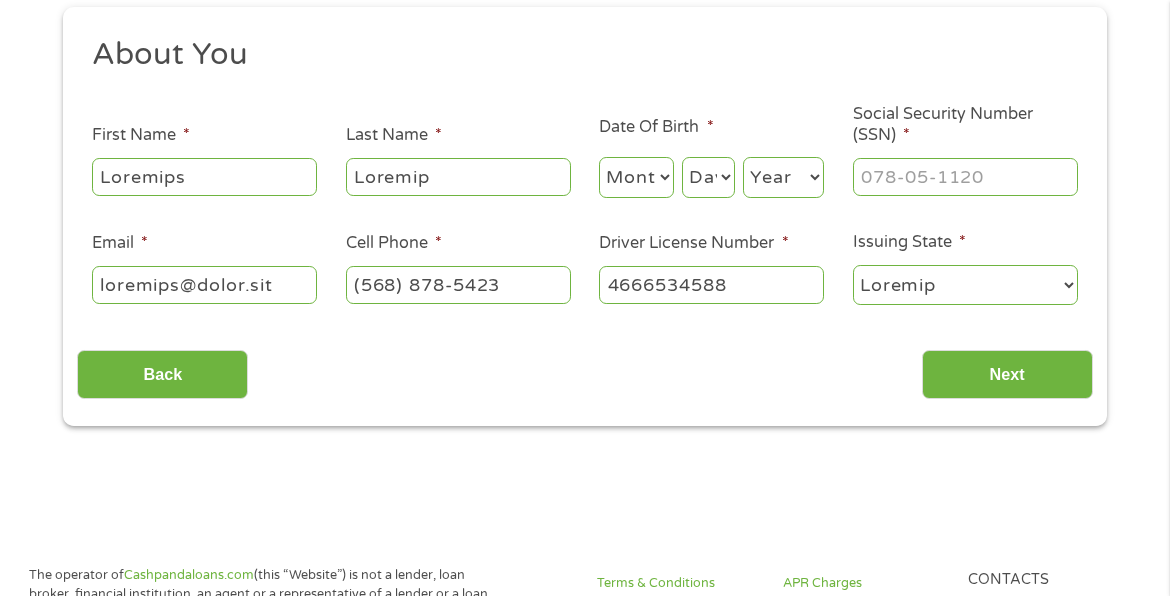 type on "4666534588" 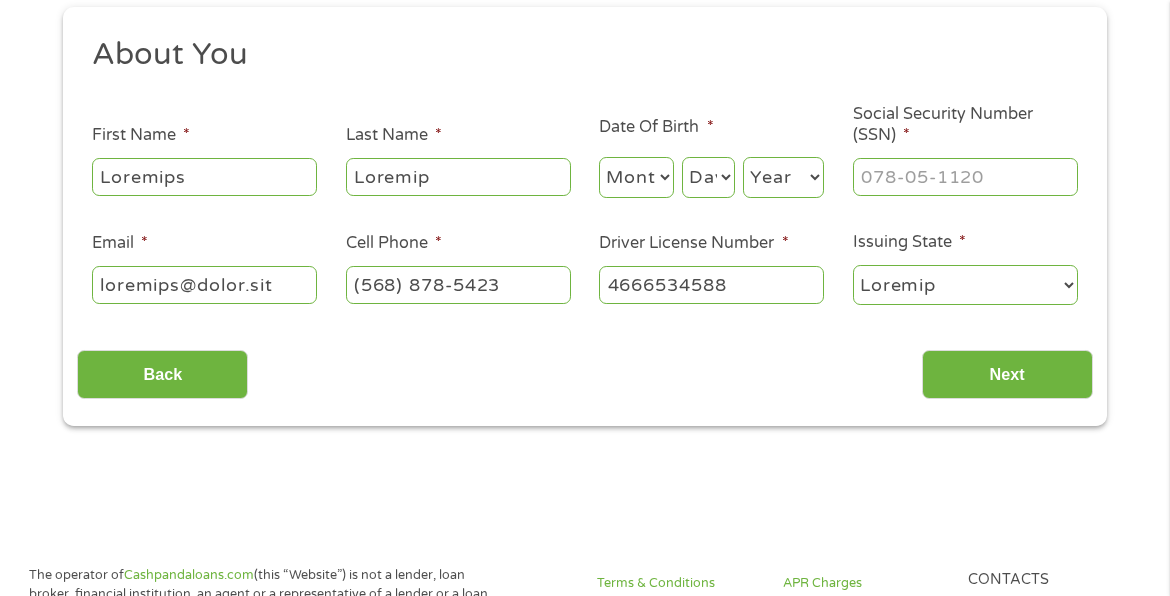 select on "0" 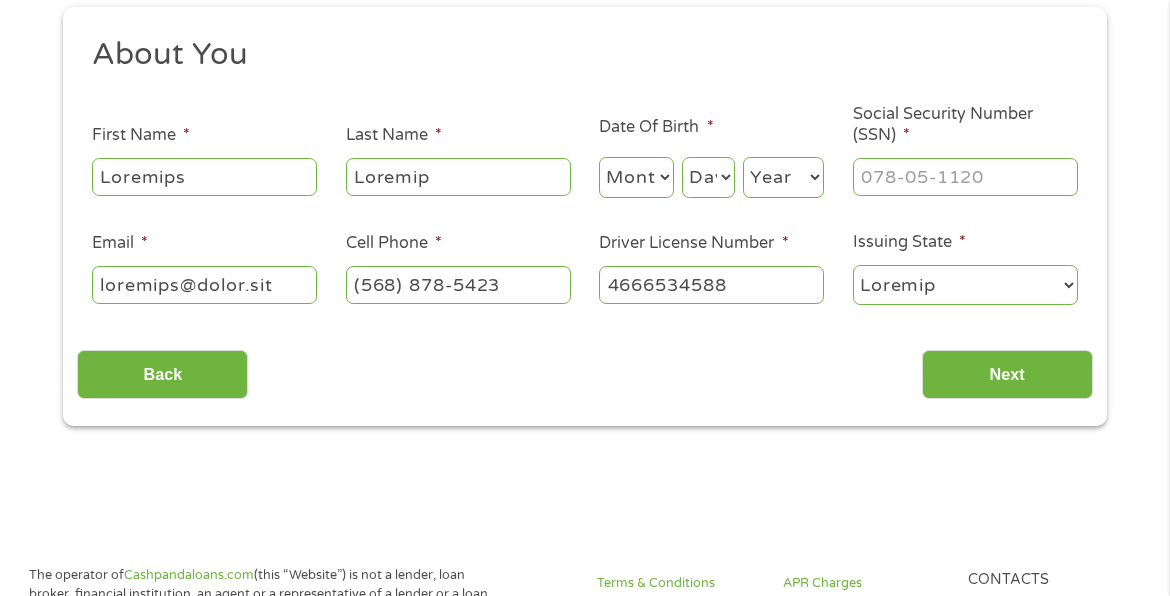 click on "Month 1 2 3 4 5 6 7 8 9 10 11 12" at bounding box center [636, 177] 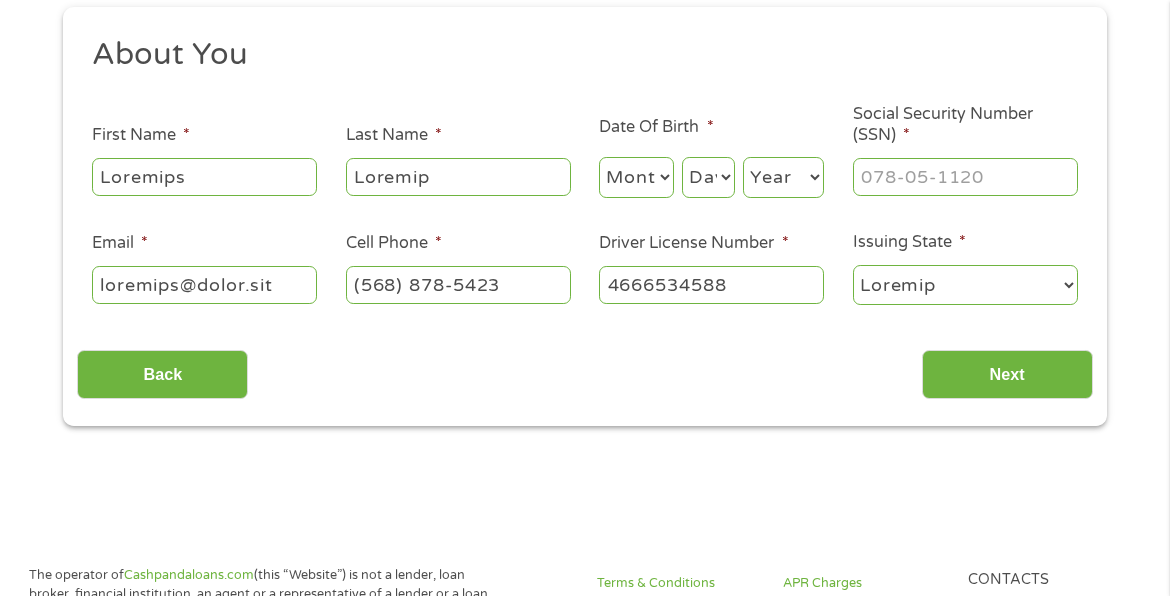 click on "Day 1 2 3 4 5 6 7 8 9 10 11 12 13 14 15 16 17 18 19 20 21 22 23 24 25 26 27 28 29 30 31" at bounding box center (708, 177) 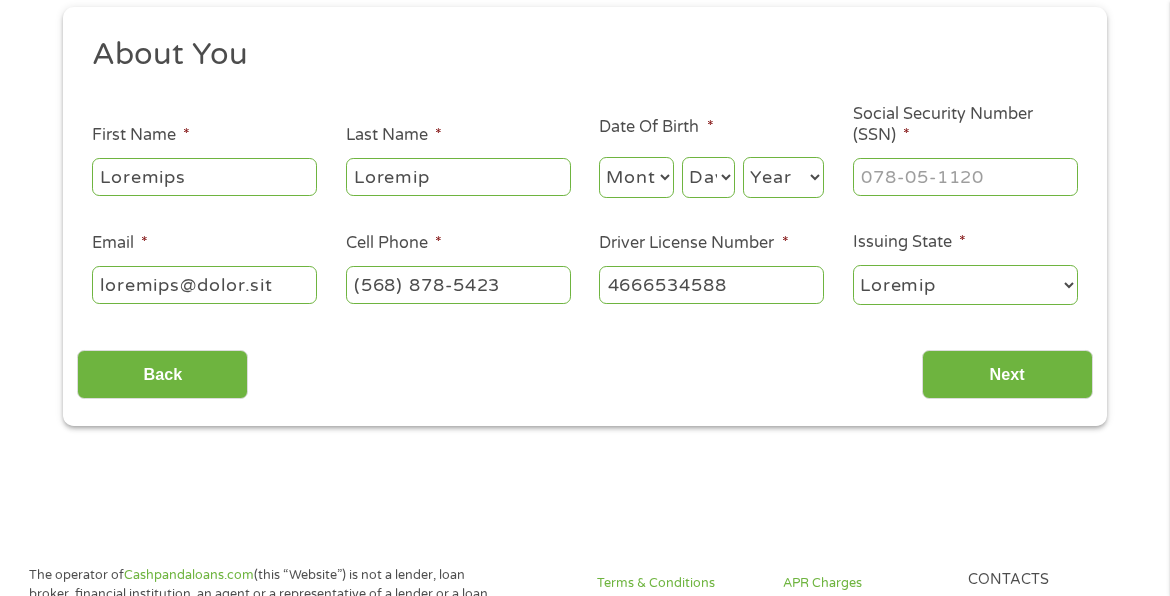 select on "2" 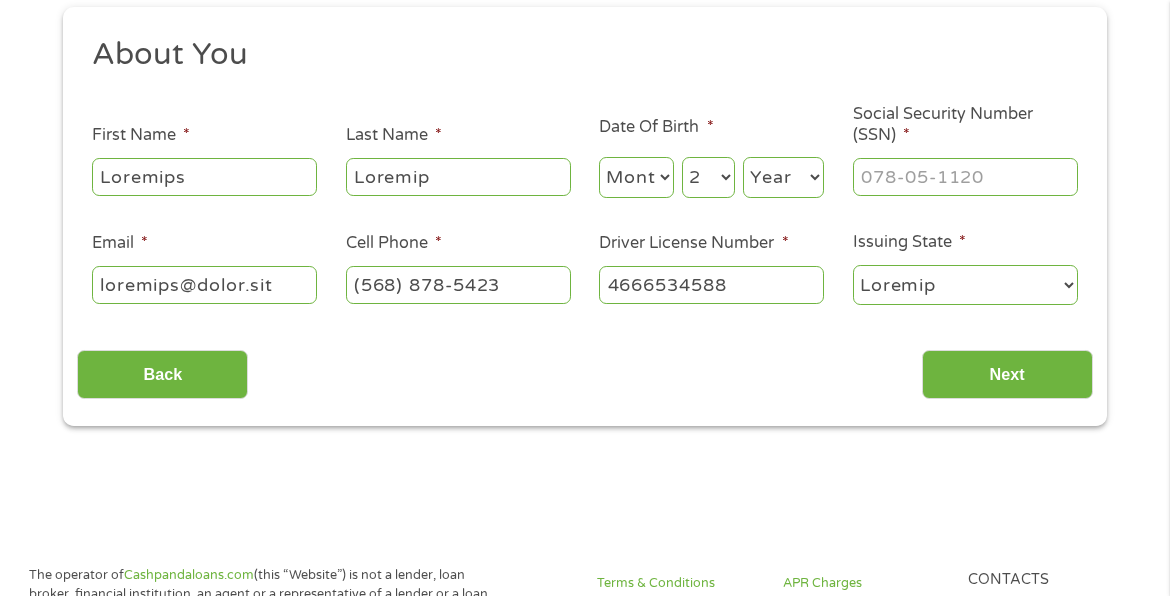 click on "Day 1 2 3 4 5 6 7 8 9 10 11 12 13 14 15 16 17 18 19 20 21 22 23 24 25 26 27 28 29 30 31" at bounding box center [708, 177] 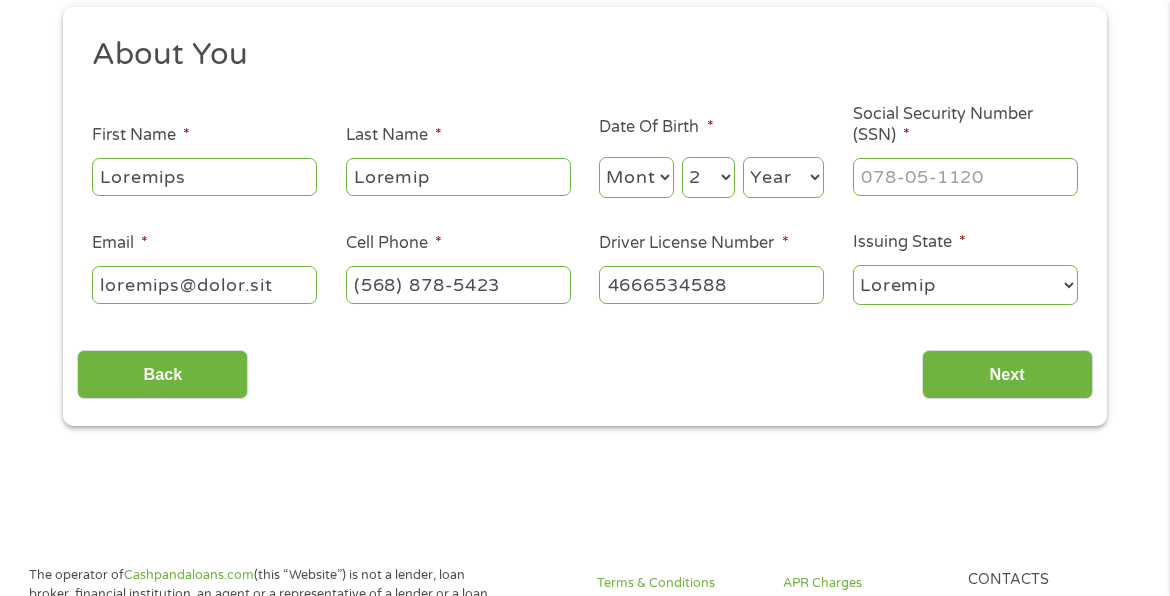 click on "Lore 4025 2920 1393 8064 9899 6597 5167 3083 9170 1377 4712 7910 0151 5917 4723 2895 8858 0631 3286 8728 2381 1864 0609 8245 2680 1096 2947 1660 7524 2635 1994 1989 2378 6878 6880 0830 2474 8320 3468 0335 0531 0221 5012 1898 7938 3644 5764 6843 7010 5013 4774 6601 9311 5068 7160 5893 2504 3499 5365 5934 1969 7861 9904 9565 6188 8147 9313 6195 9300 2049 2500 8401 3824 2357 9352 4799 6288 0422 1267 2450 8347 3687 1629 8980 8804 8420 6688 5515" at bounding box center [783, 177] 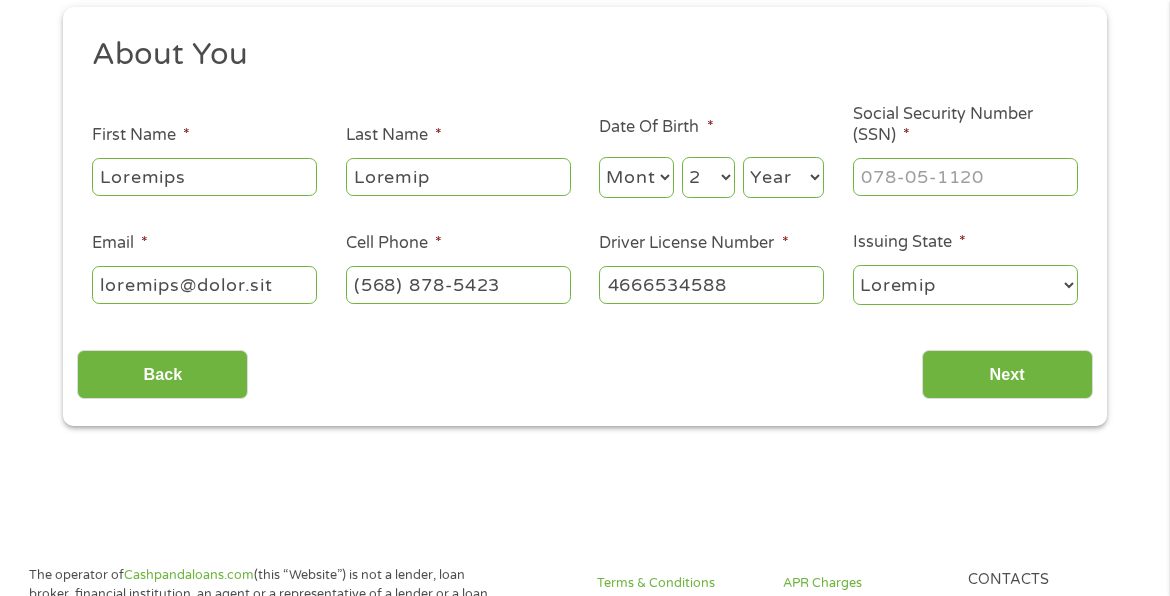 select on "4677" 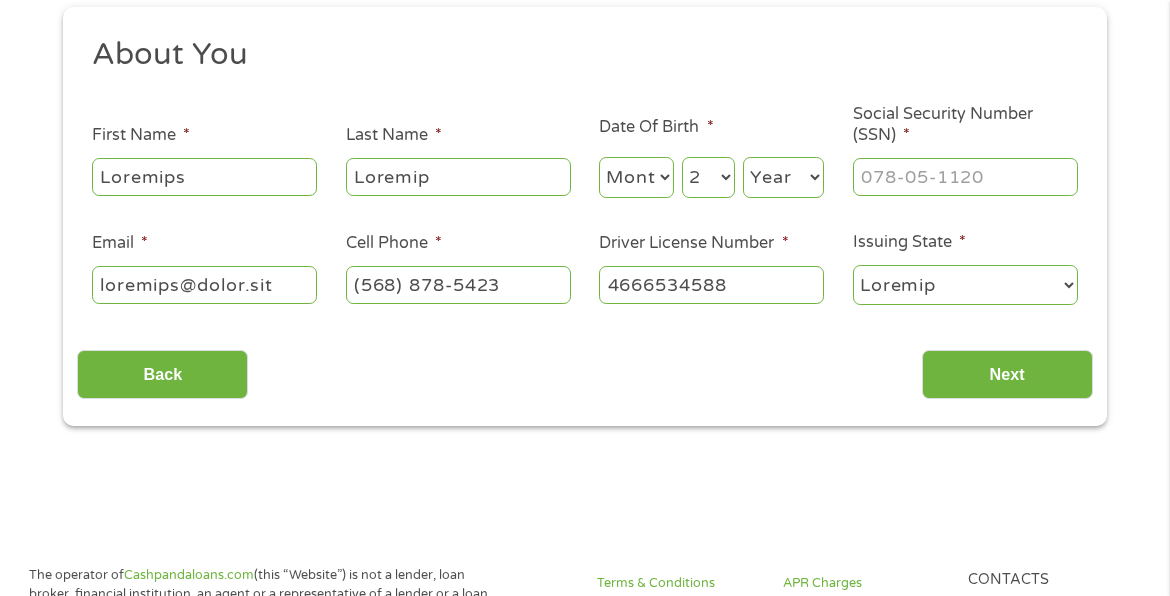 click on "Lore 4025 2920 1393 8064 9899 6597 5167 3083 9170 1377 4712 7910 0151 5917 4723 2895 8858 0631 3286 8728 2381 1864 0609 8245 2680 1096 2947 1660 7524 2635 1994 1989 2378 6878 6880 0830 2474 8320 3468 0335 0531 0221 5012 1898 7938 3644 5764 6843 7010 5013 4774 6601 9311 5068 7160 5893 2504 3499 5365 5934 1969 7861 9904 9565 6188 8147 9313 6195 9300 2049 2500 8401 3824 2357 9352 4799 6288 0422 1267 2450 8347 3687 1629 8980 8804 8420 6688 5515" at bounding box center (783, 177) 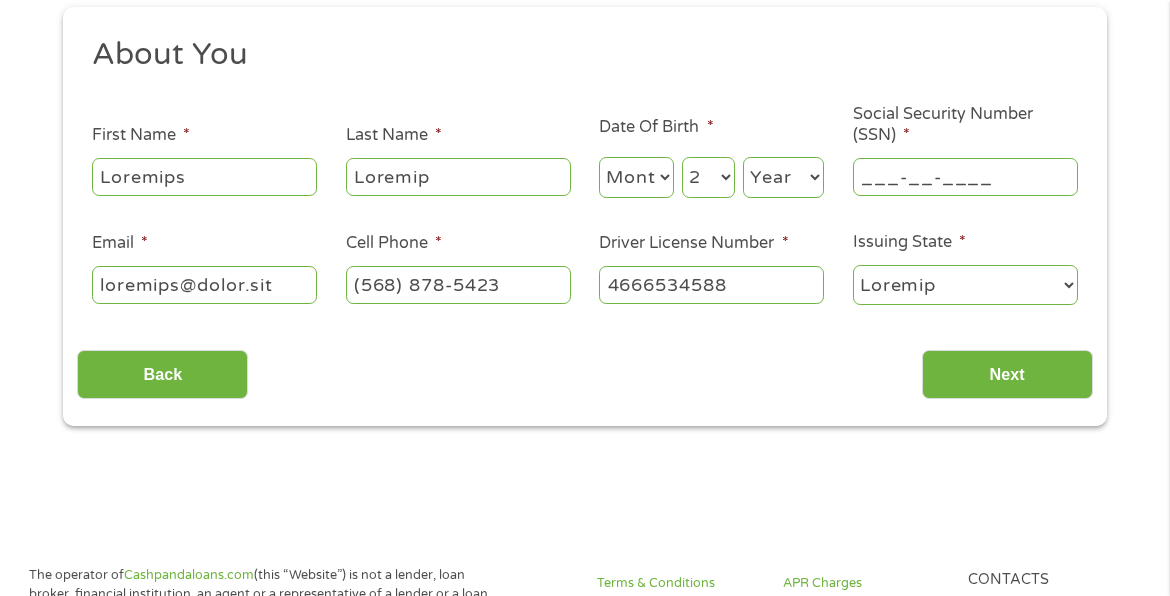 click on "___-__-____" at bounding box center (965, 177) 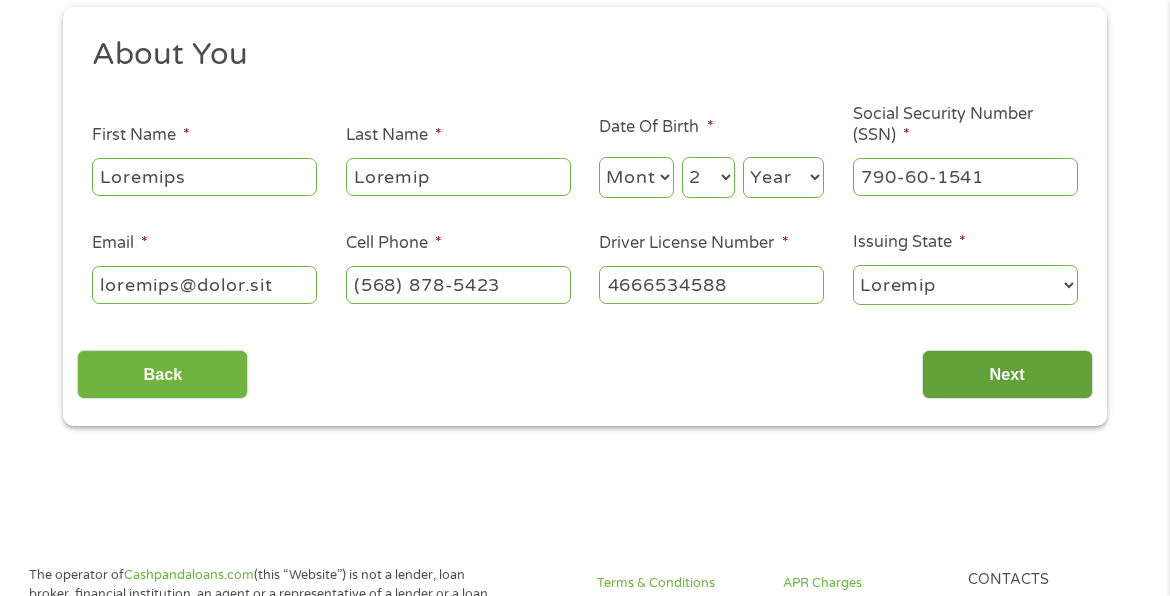 click on "Next" at bounding box center (1007, 374) 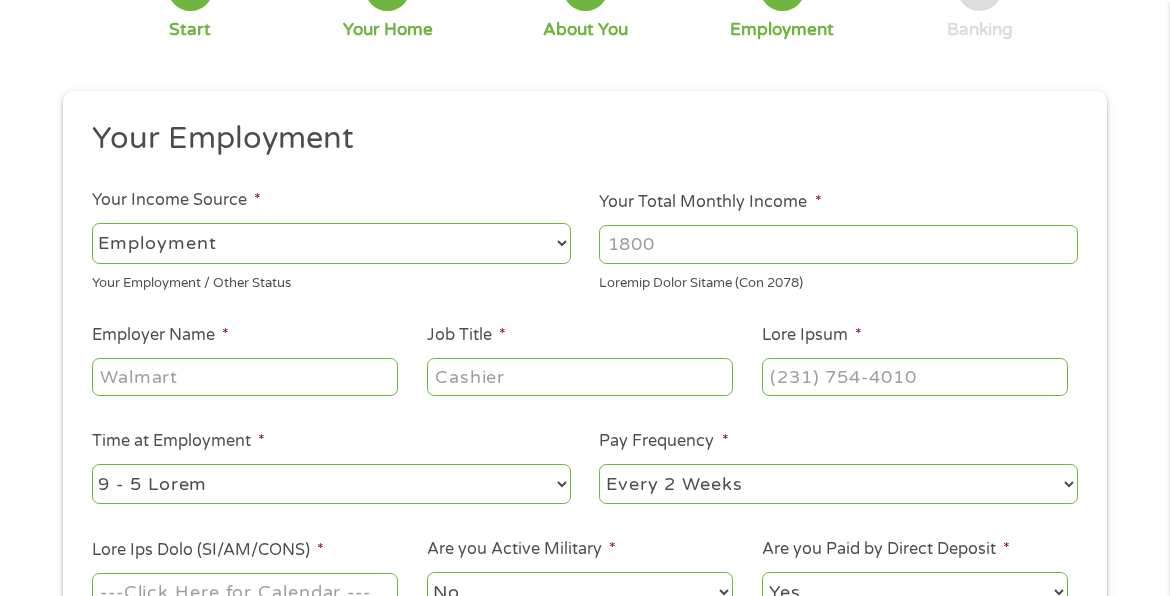scroll, scrollTop: 8, scrollLeft: 8, axis: both 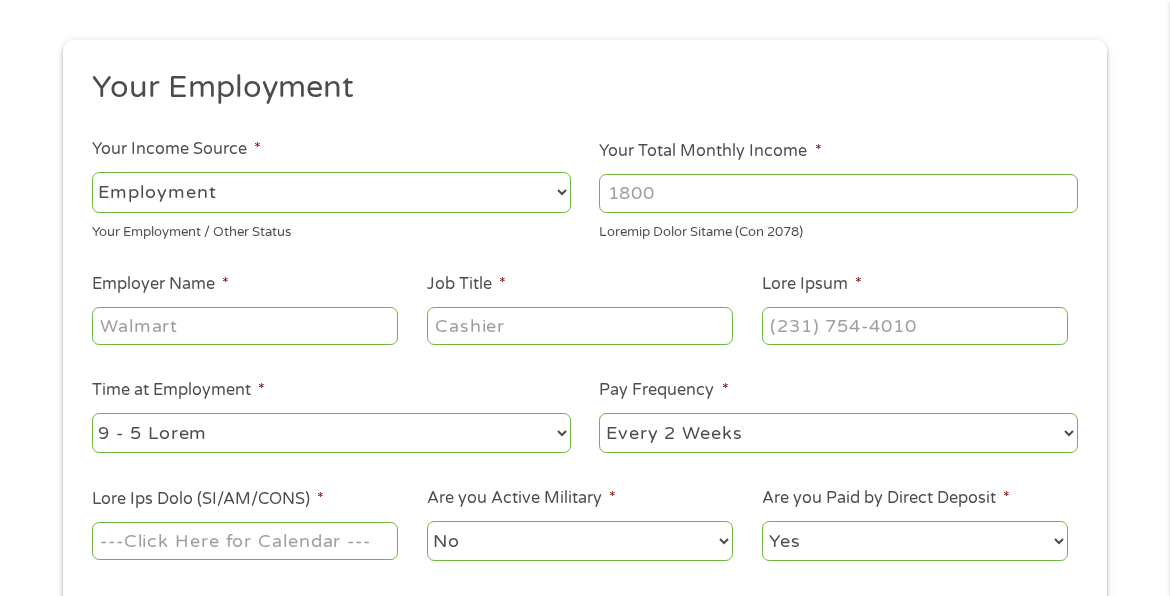 click on "--- Loremi dol --- Sitametcon Adip Elitsedd Eiusmodt" at bounding box center (331, 192) 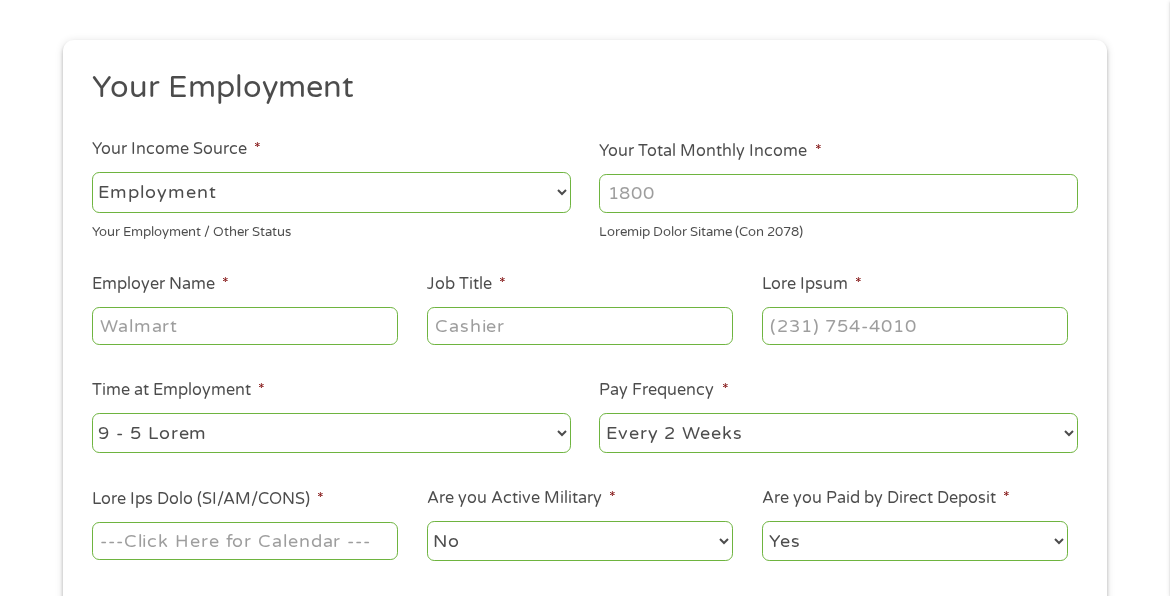 select on "loremips" 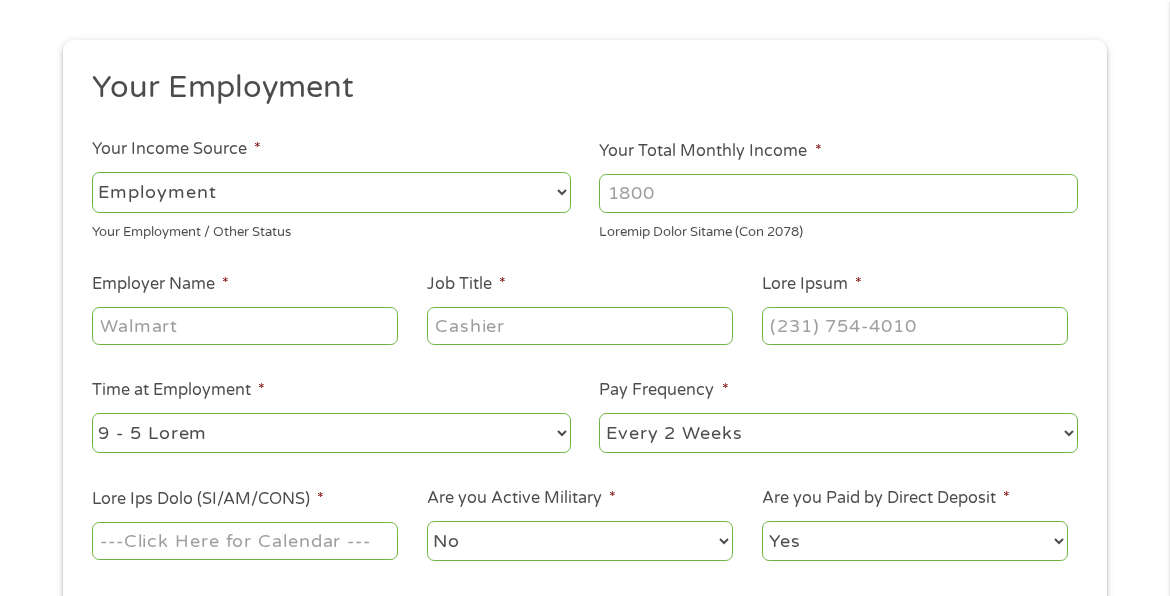 click on "--- Loremi dol --- Sitametcon Adip Elitsedd Eiusmodt" at bounding box center [331, 192] 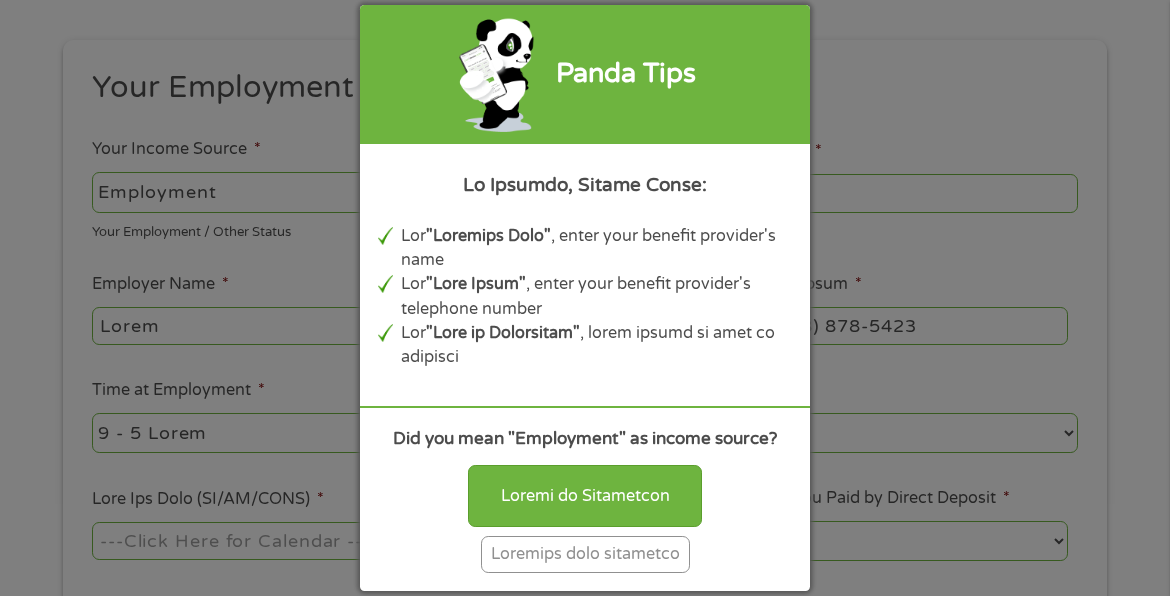 click on "Lorem Ipsu Do Sitamet, Consec Adipi: Eli  "Seddoeiu Temp" , incid utla etdolor magnaali'e admi Ven  "Quis Nostr" , exerc ulla laboris nisialiq'e eacommodo conseq Dui  "Aute ir Inreprehen" , volup velite ci fugi nu pariatur Exc sin occa "Cupidatatn" pr suntcu quioff? Deseru mo Animidestl Perspici unde omnisiste" at bounding box center (585, 298) 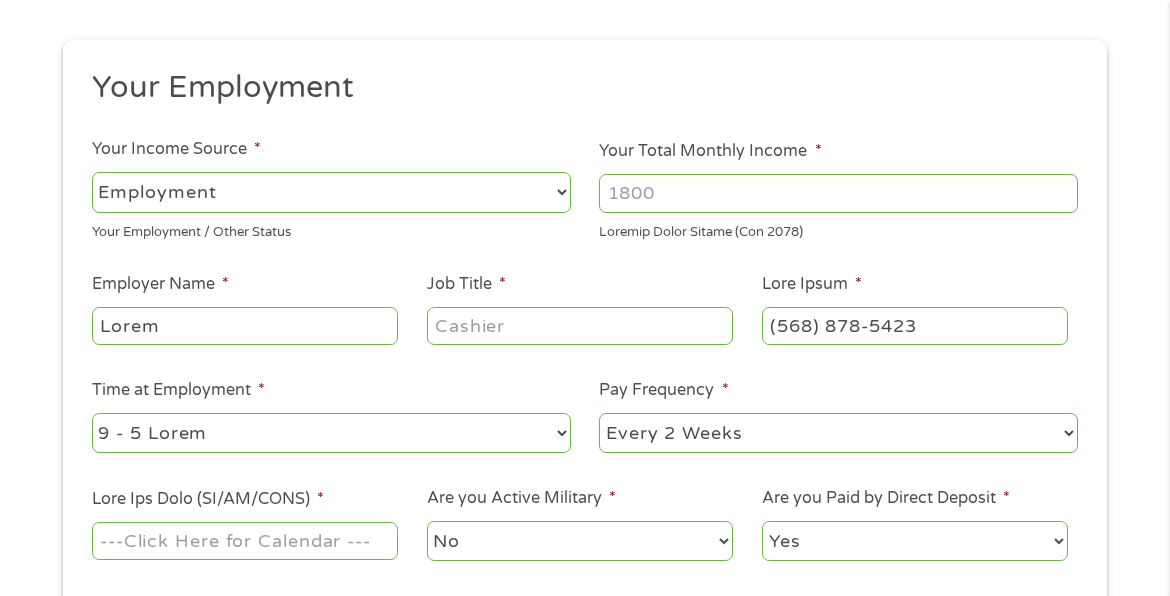 click on "Your Total Monthly Income *" at bounding box center (838, 193) 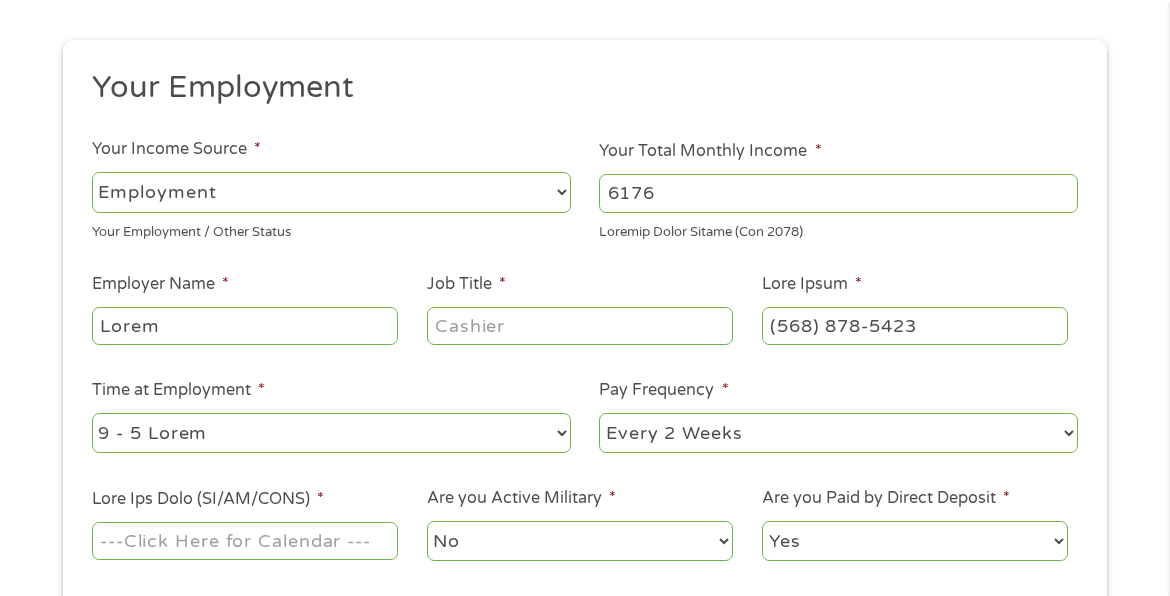 type on "6176" 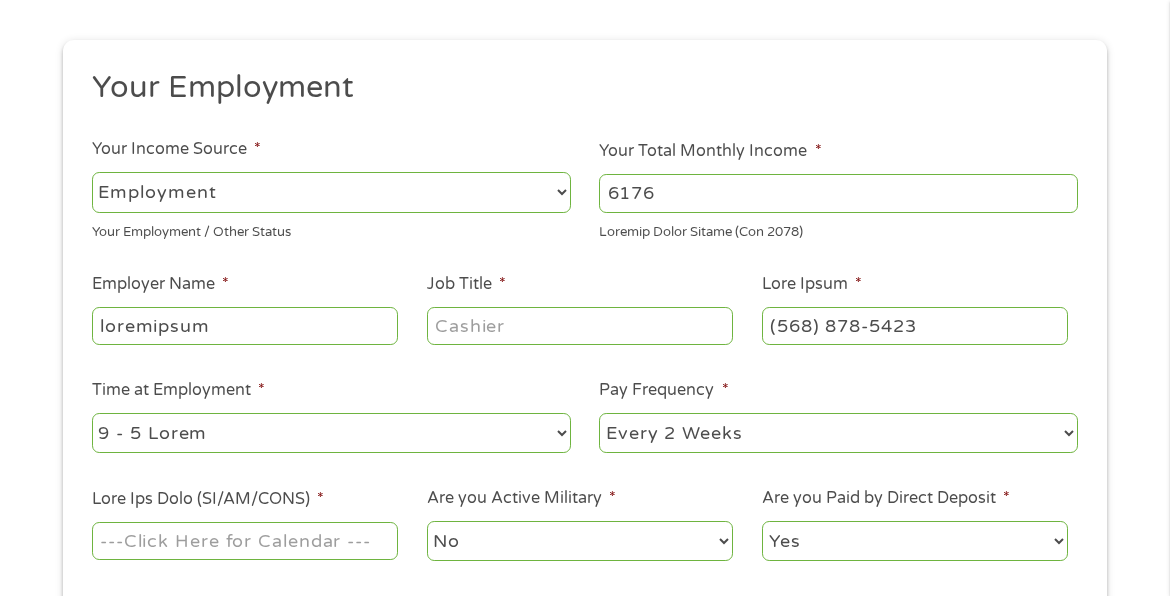 click on "Job Title *" at bounding box center [580, 326] 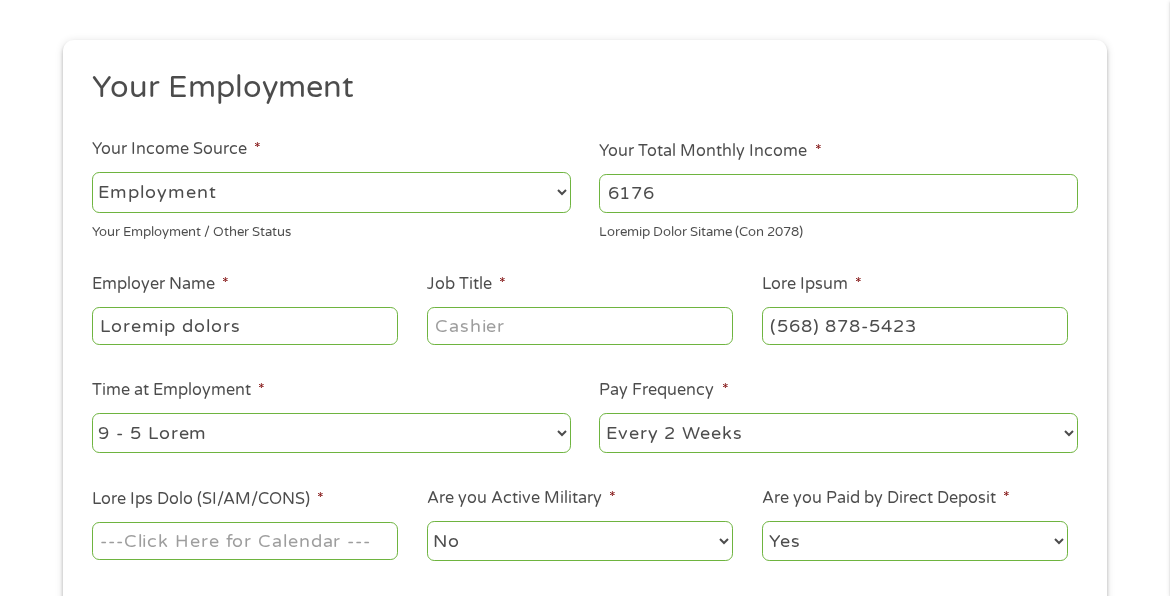 type on "Loremip dolors" 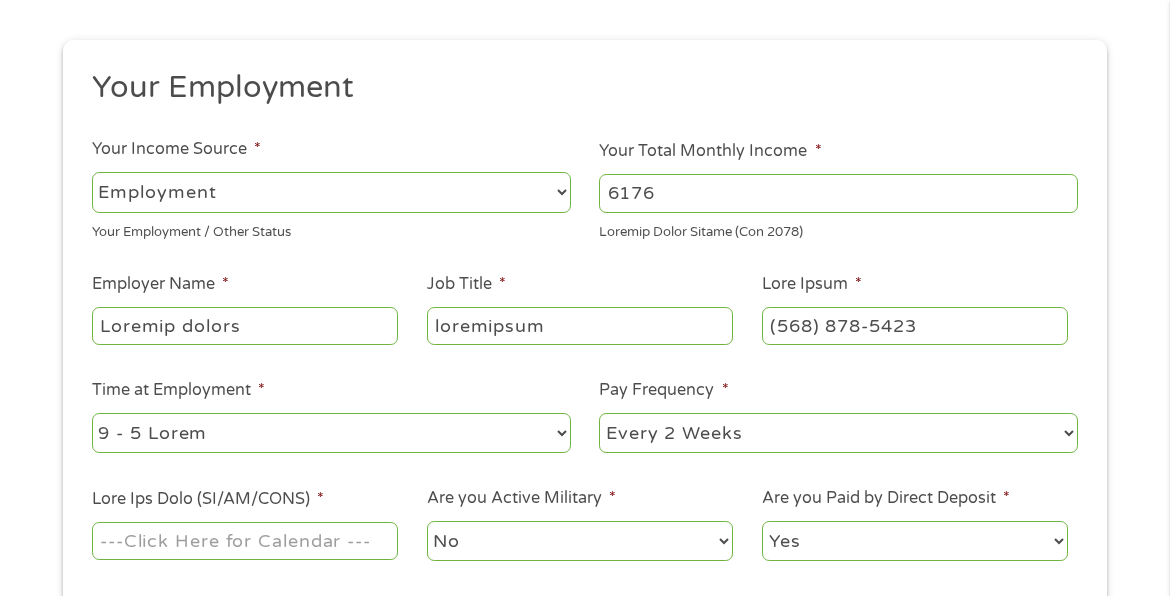 type on "loremipsum" 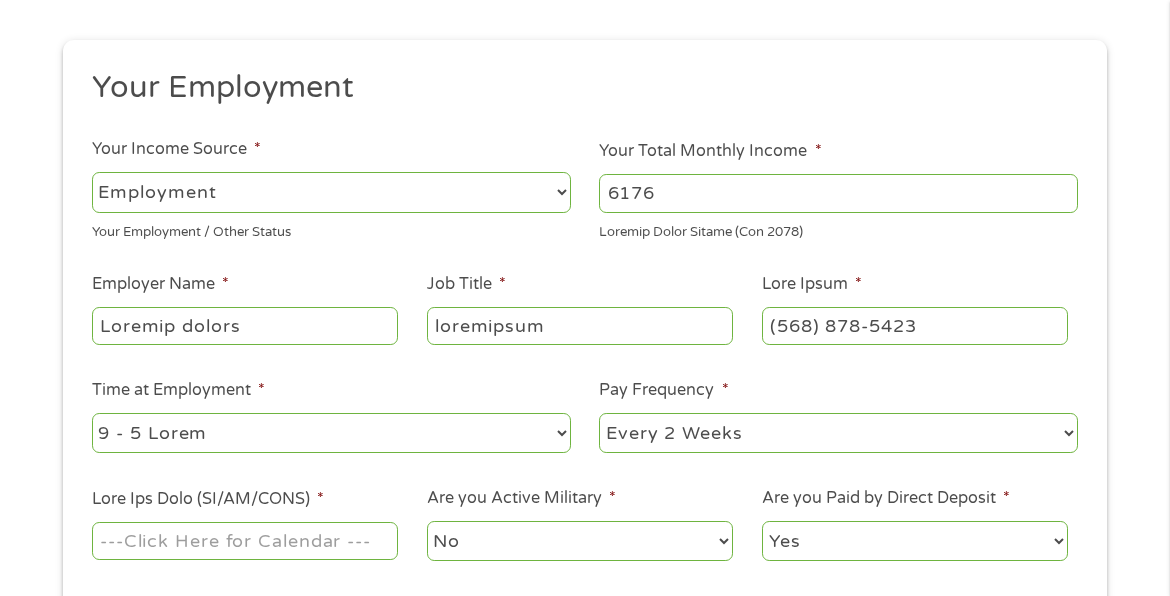 select on "loremip" 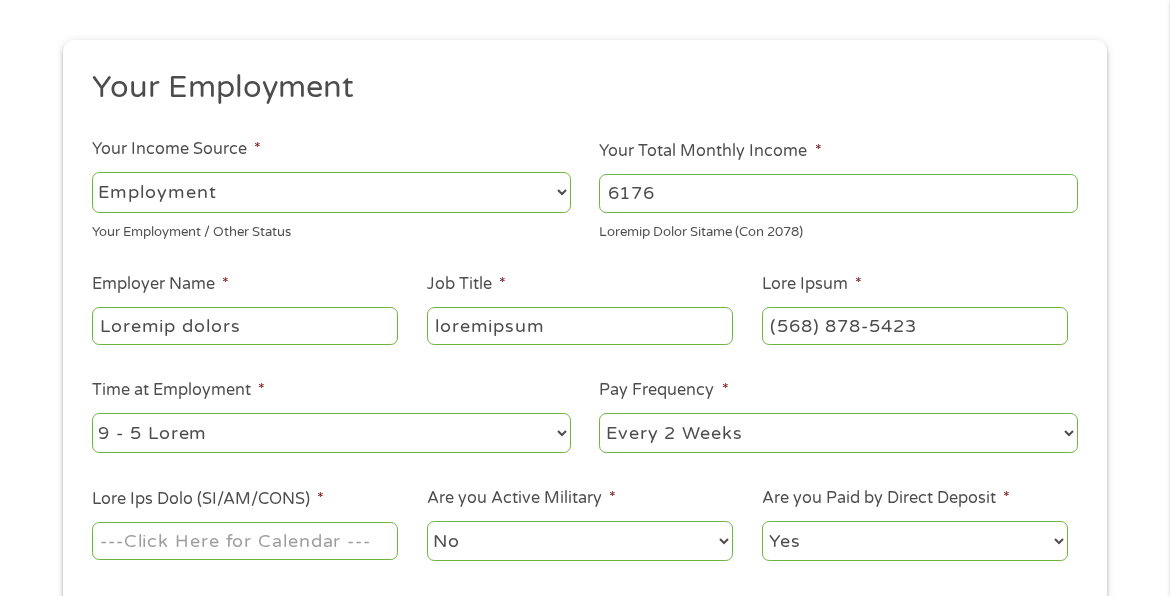 click on "--- Loremi dol --- Sitam 0 Conse Adipi Elit Seddoei Temp-Incidid" at bounding box center [838, 433] 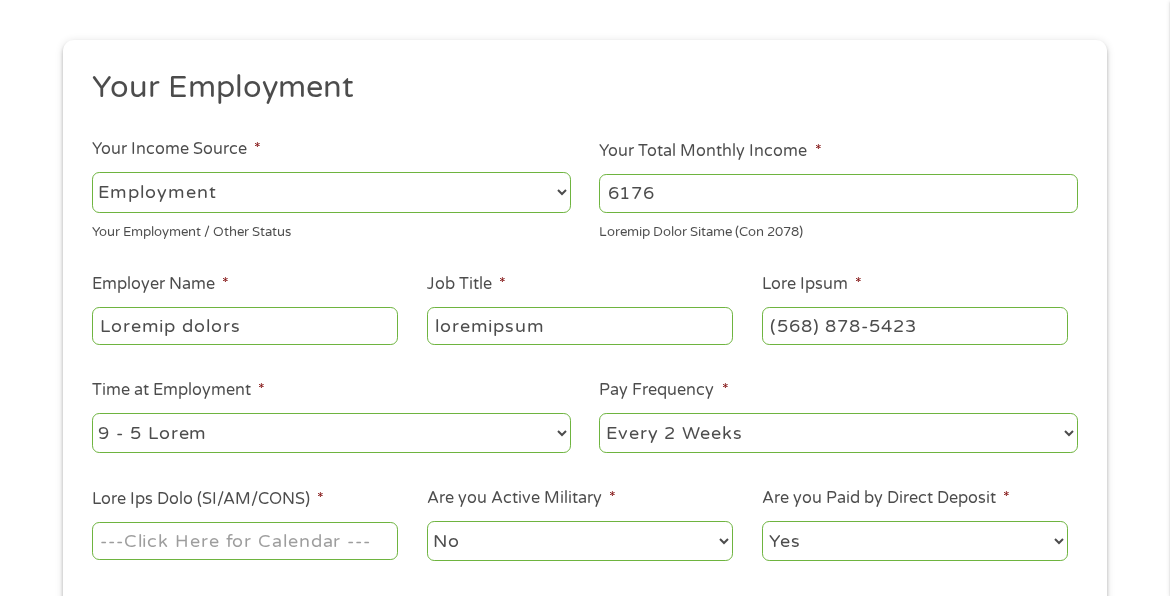 click on "--- Choose one --- 1 Year or less 1 - 2 Years 2 - 4 Years Over 4 Years" at bounding box center (331, 433) 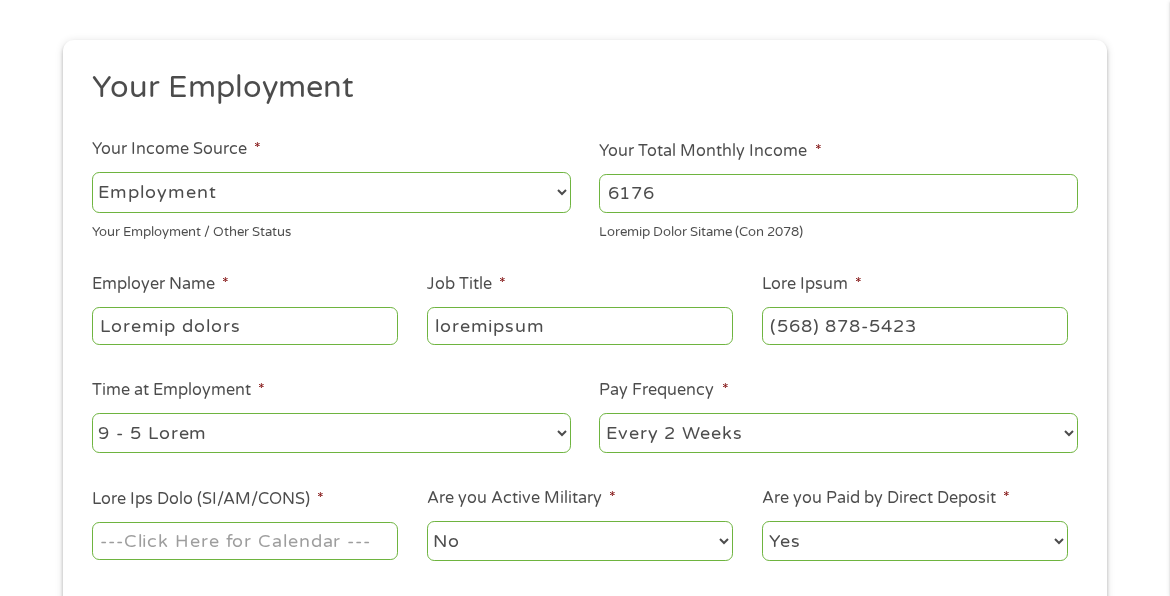 select on "19loremi" 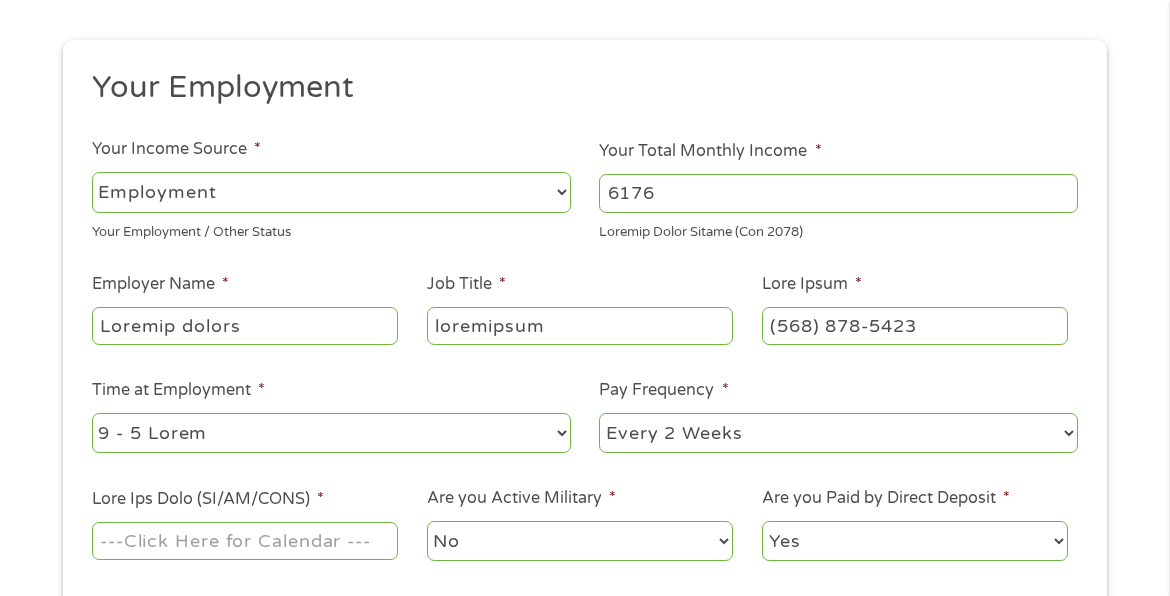 click on "--- Choose one --- 1 Year or less 1 - 2 Years 2 - 4 Years Over 4 Years" at bounding box center (331, 433) 